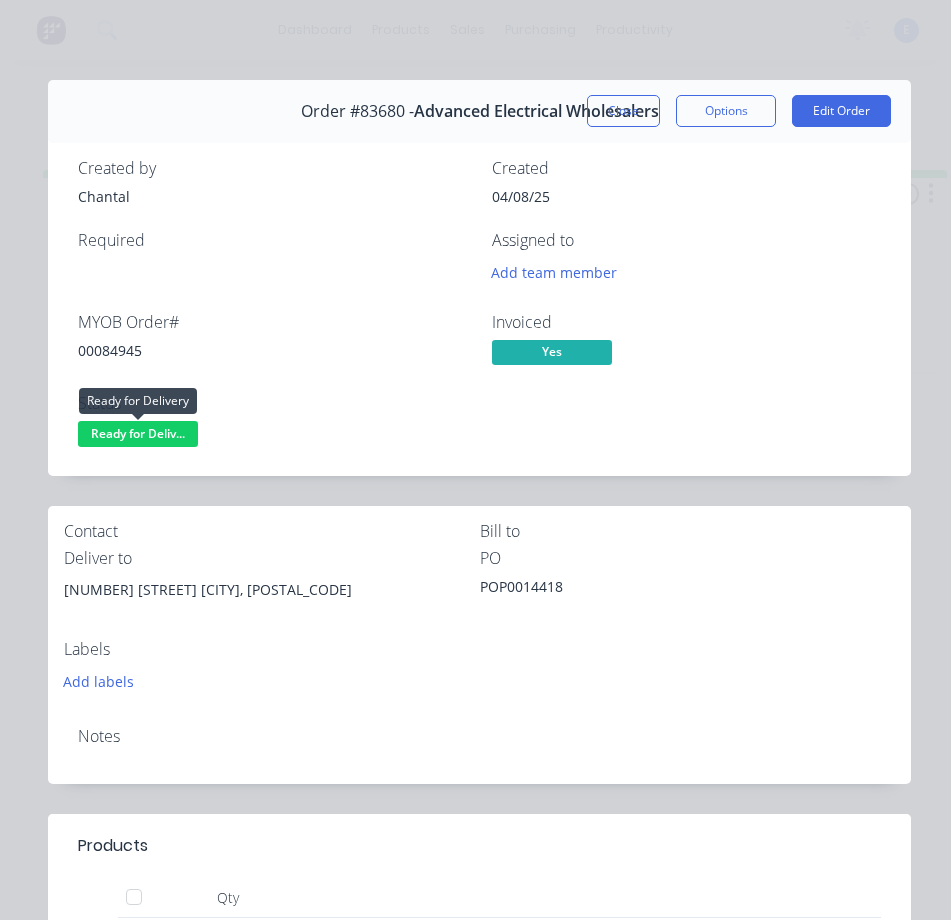 scroll, scrollTop: 0, scrollLeft: 0, axis: both 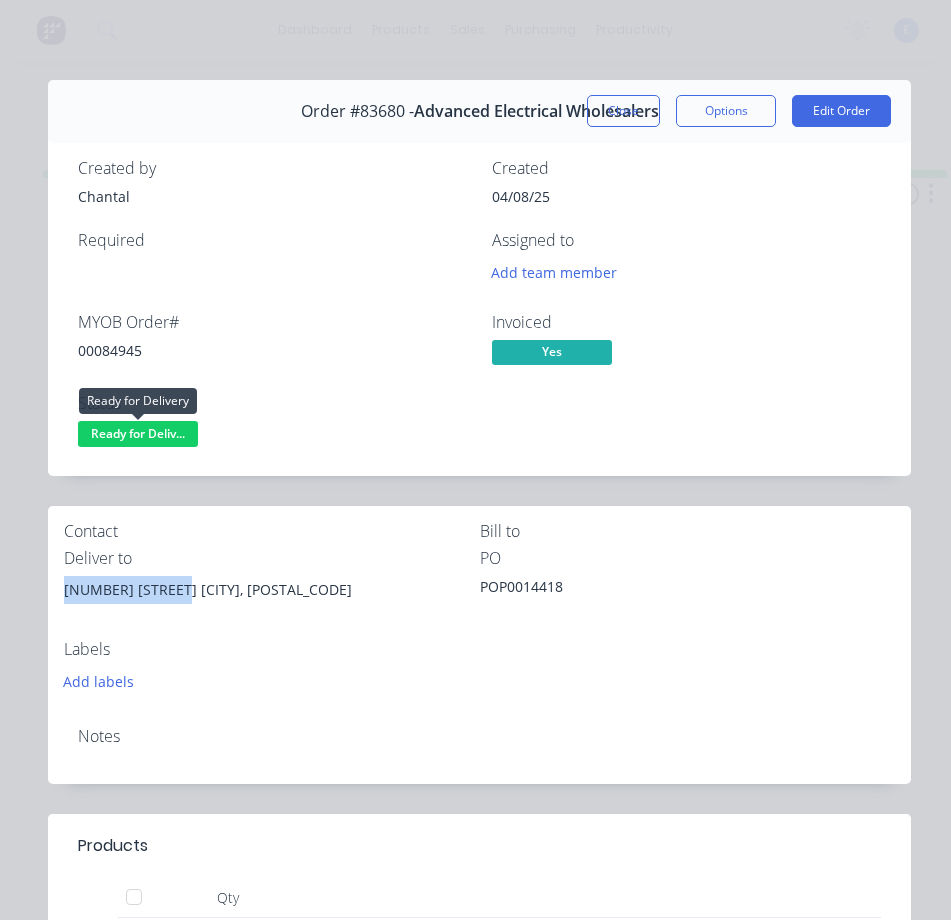 click on "Ready for Deliv..." at bounding box center (138, 433) 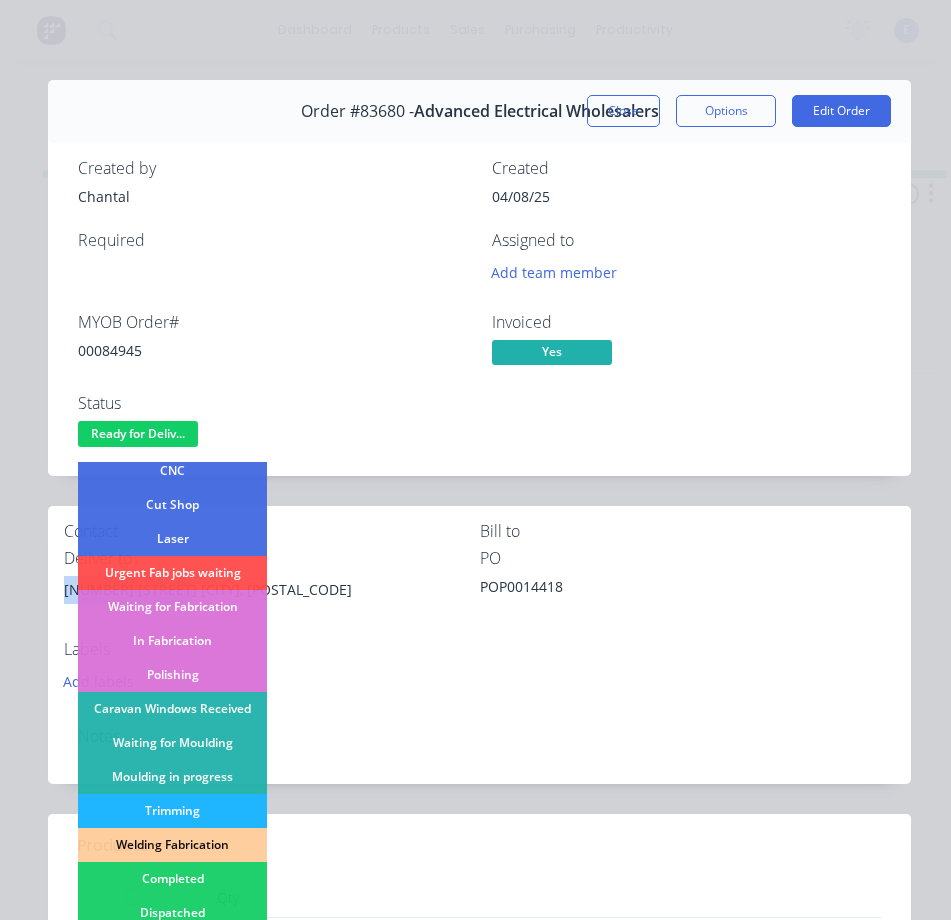 scroll, scrollTop: 300, scrollLeft: 0, axis: vertical 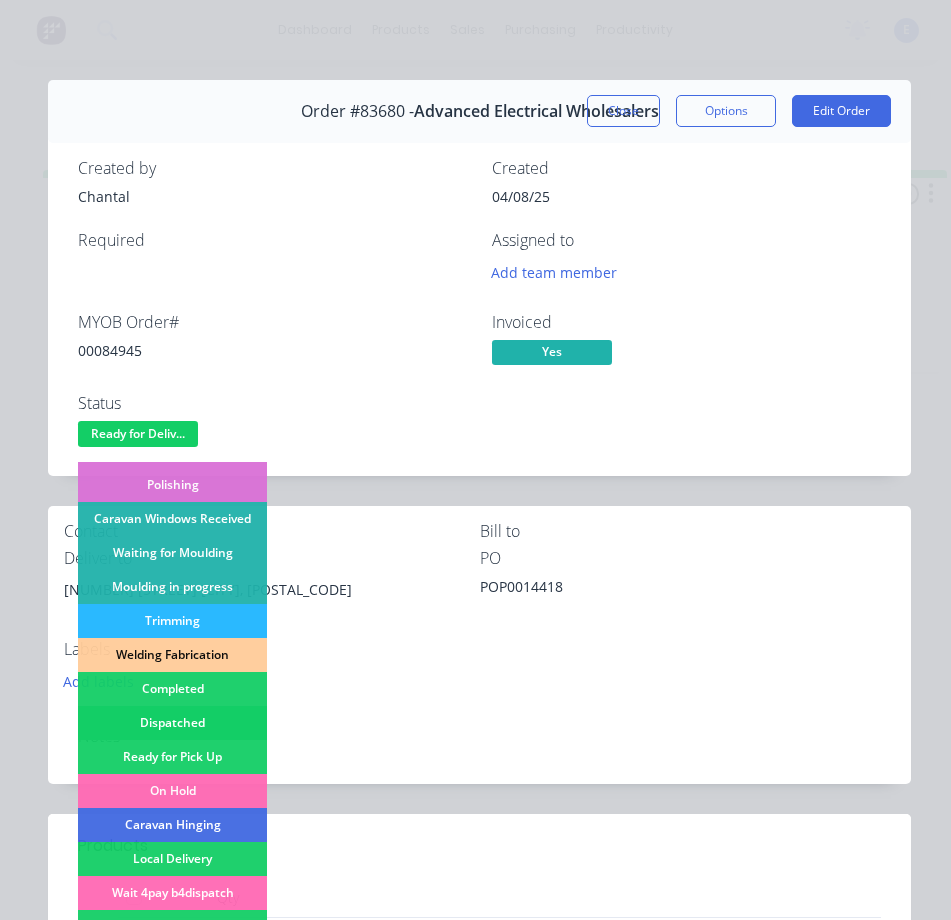 click on "Dispatched" at bounding box center (172, 723) 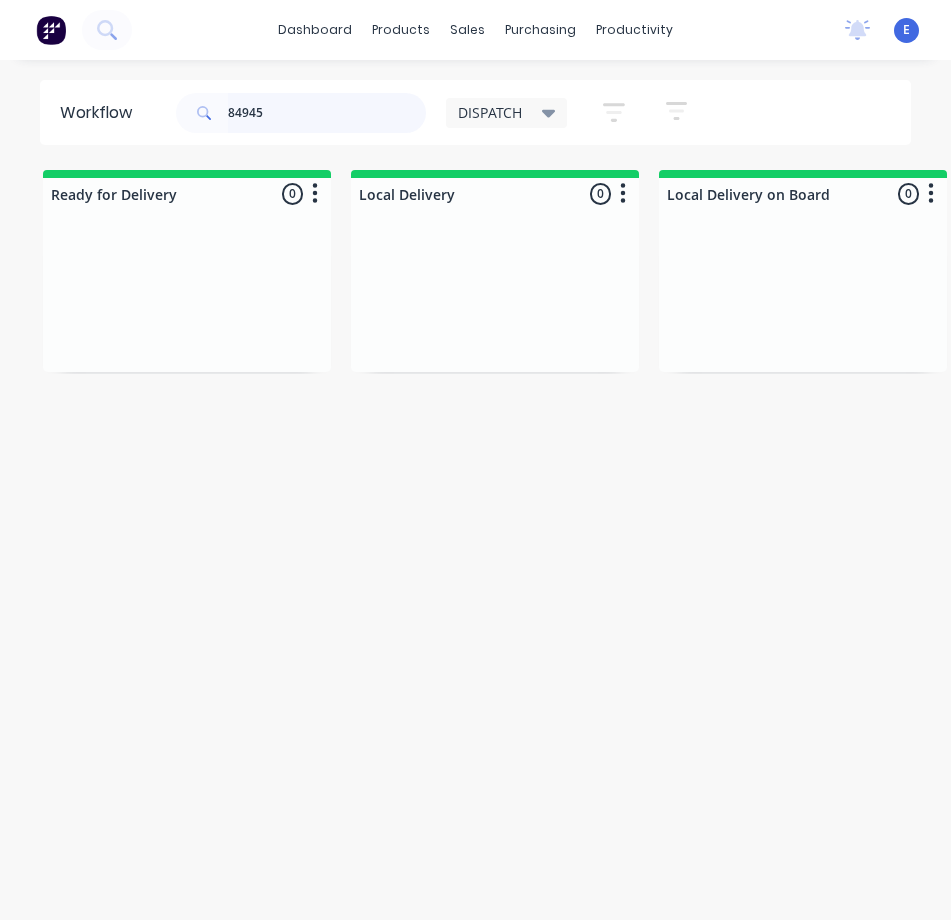 click on "84945" at bounding box center [327, 113] 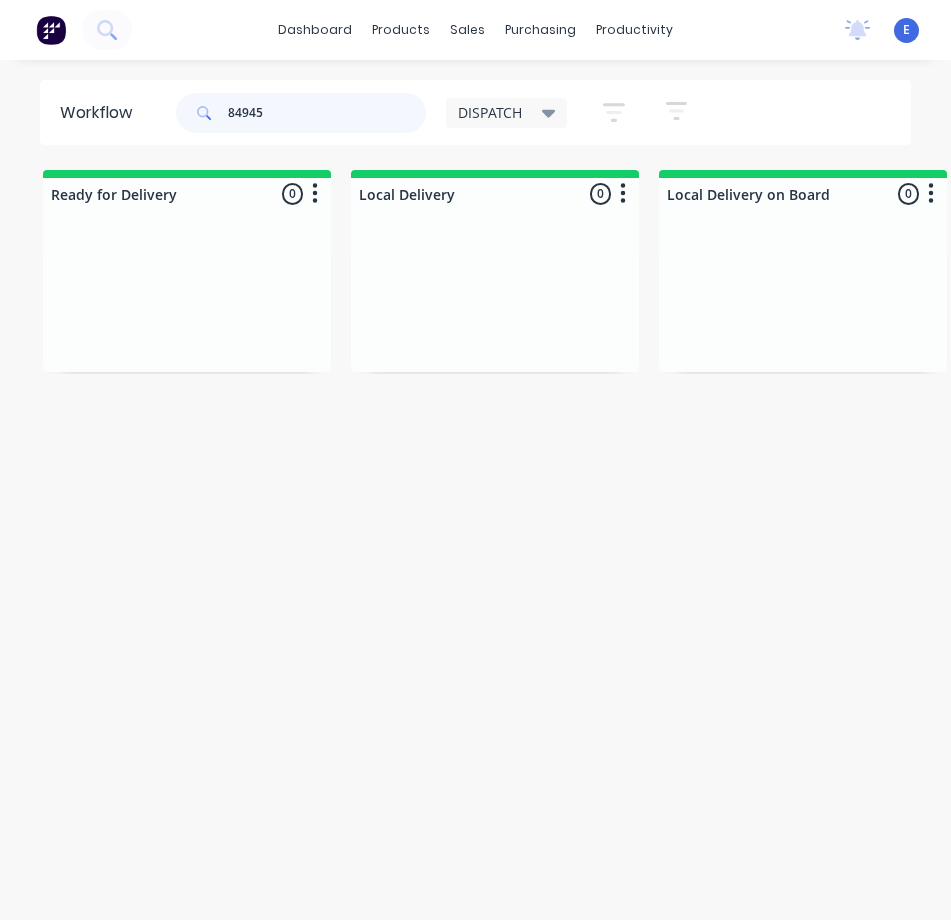 click on "84945" at bounding box center (327, 113) 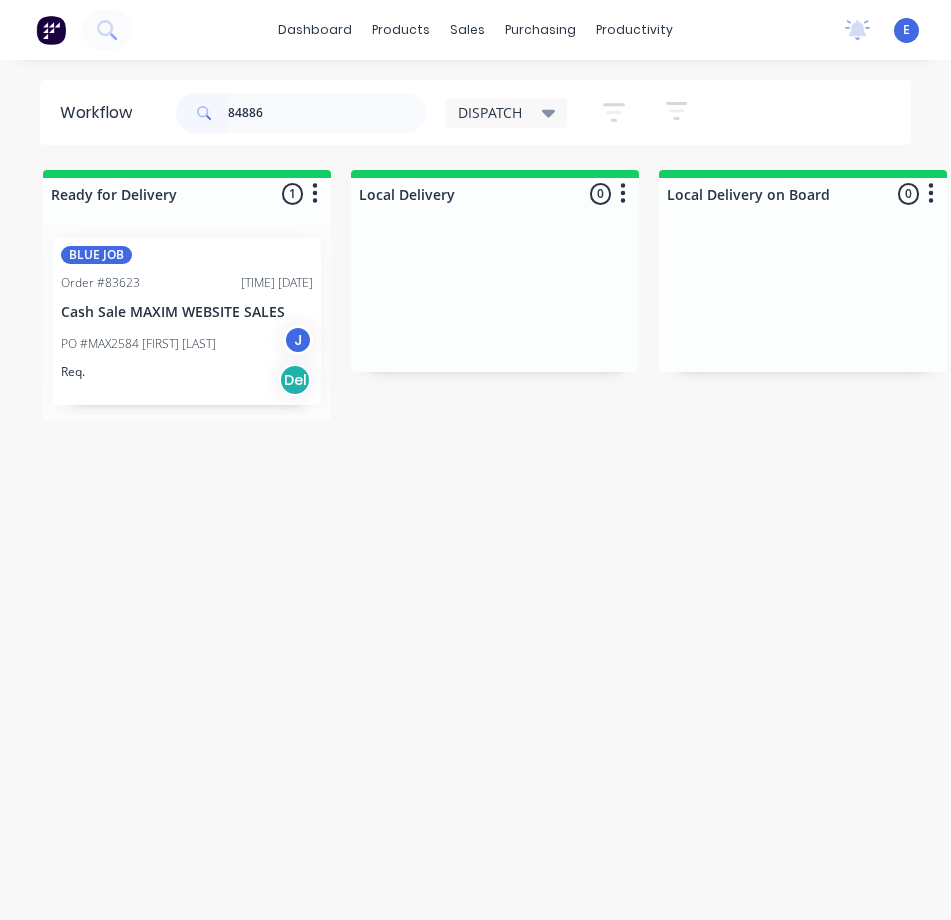 click on "Req. Del" at bounding box center [187, 380] 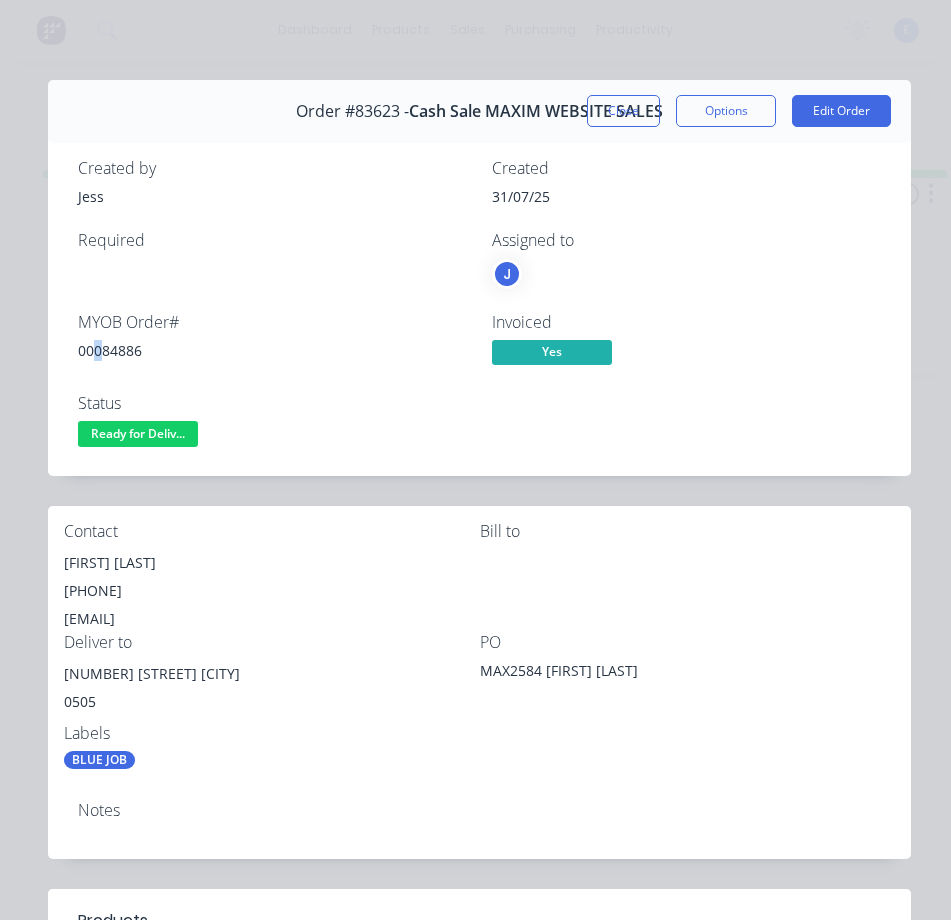 click on "00084886" at bounding box center (273, 350) 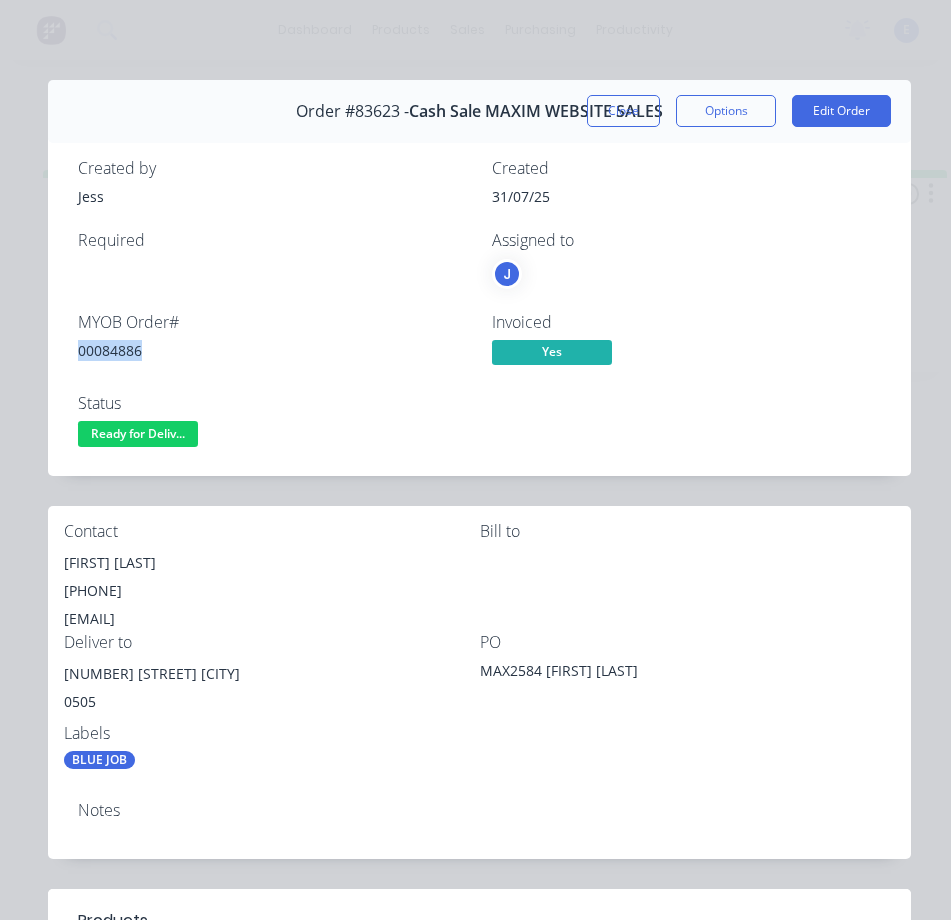 click on "00084886" at bounding box center (273, 350) 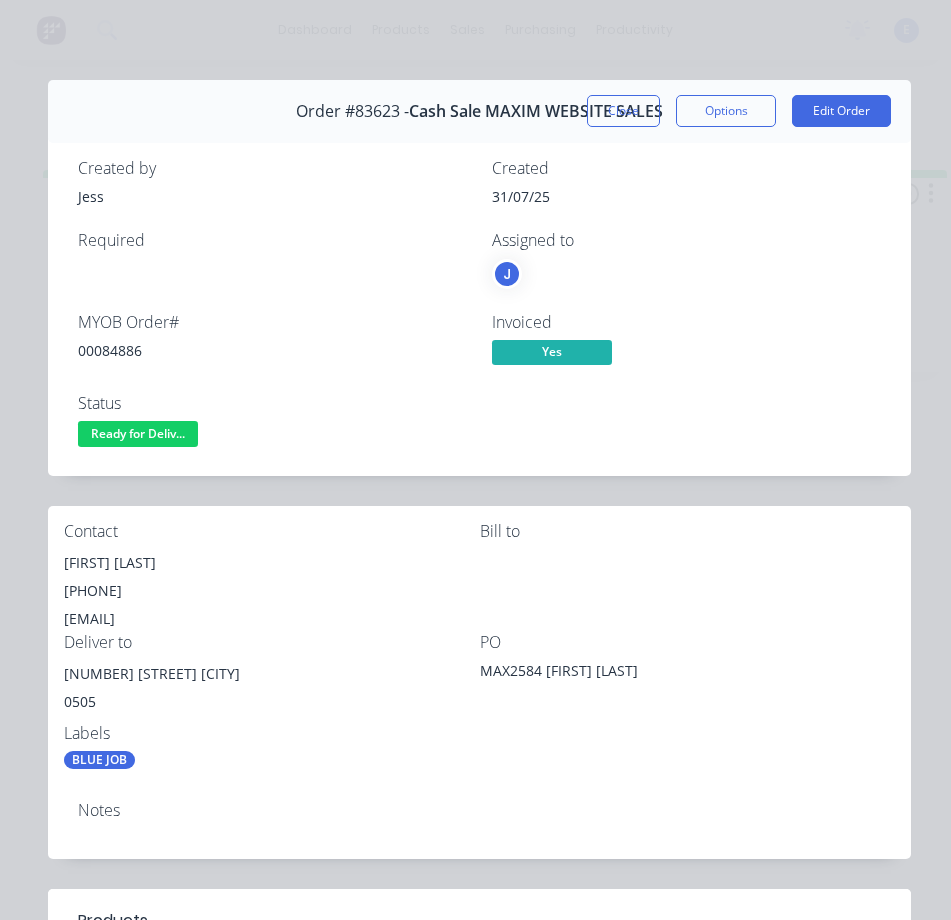 click on "[FIRST] [LAST]" at bounding box center [272, 563] 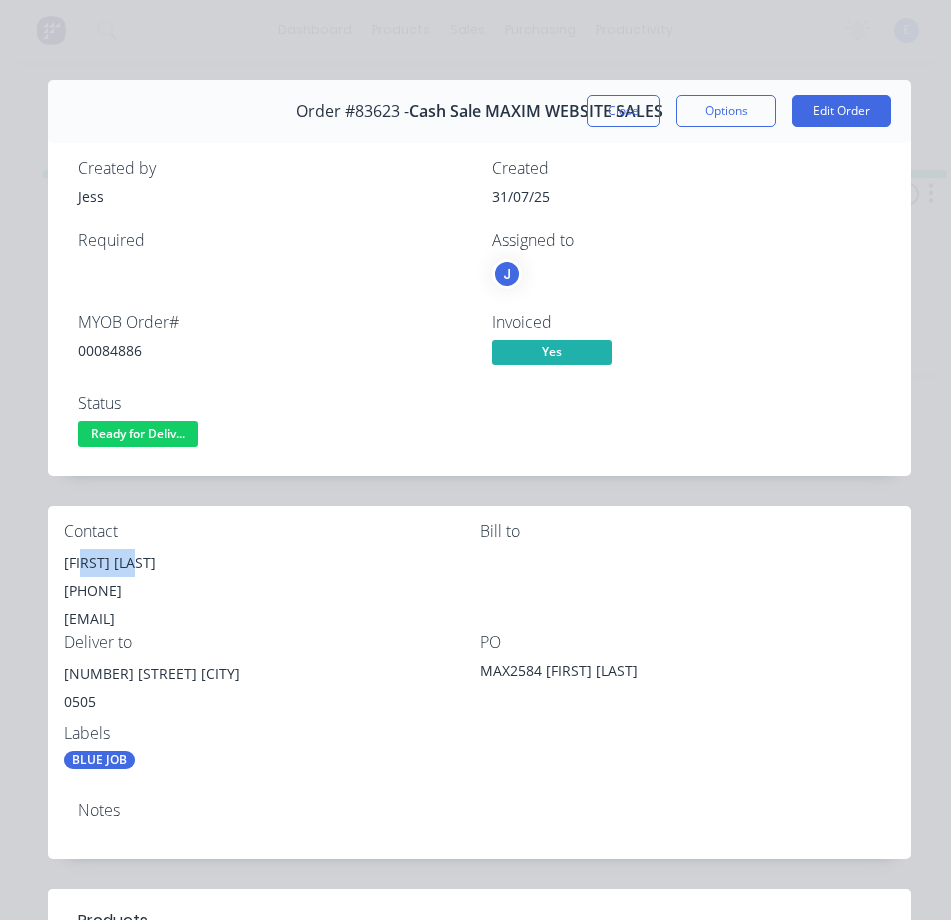 click on "[FIRST] [LAST]" at bounding box center [272, 563] 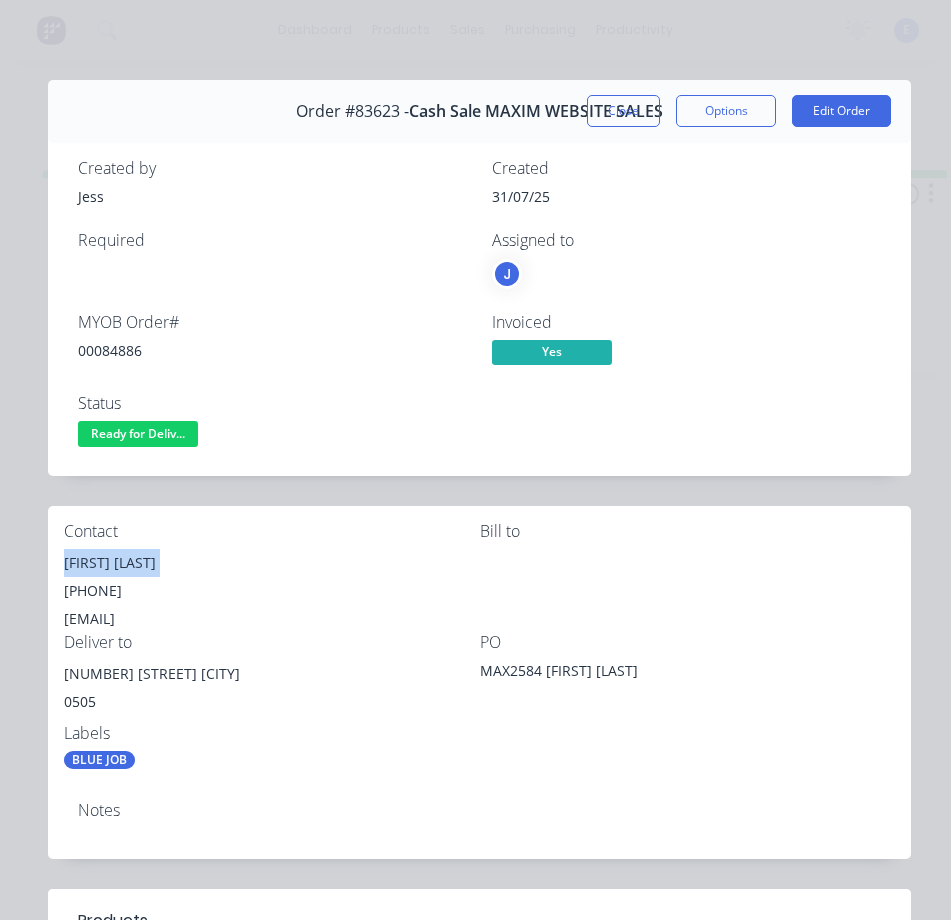 drag, startPoint x: 114, startPoint y: 556, endPoint x: 102, endPoint y: 557, distance: 12.0415945 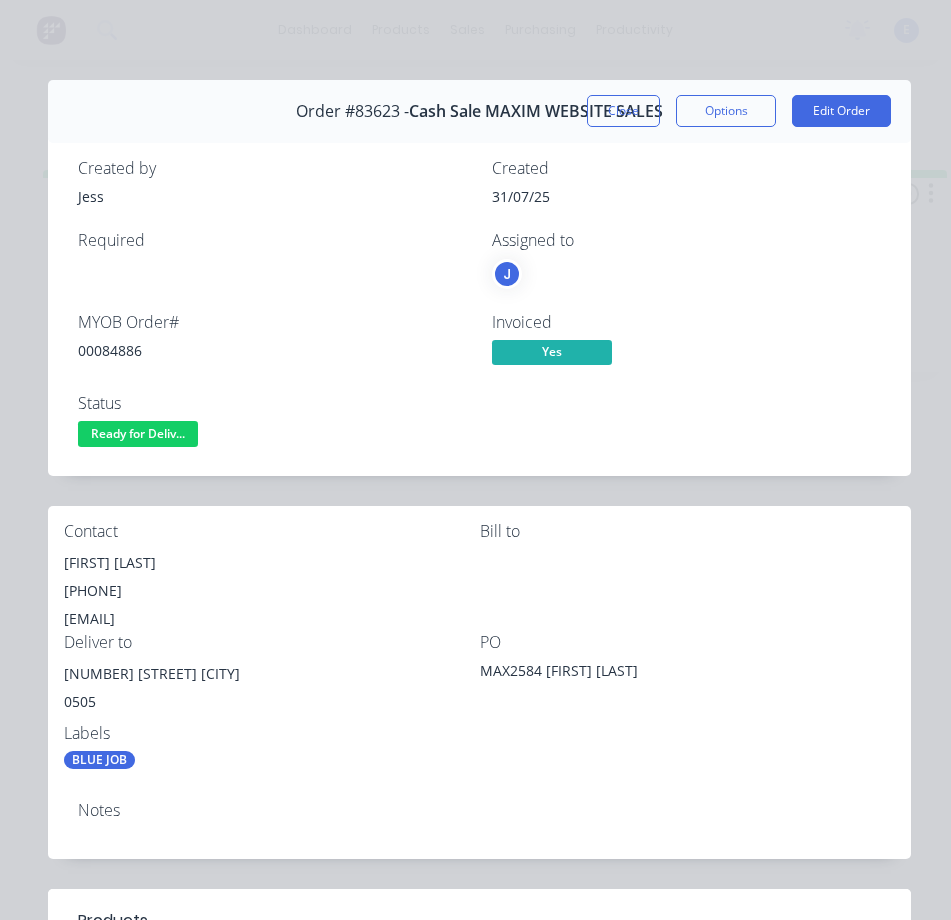 drag, startPoint x: 109, startPoint y: 599, endPoint x: 113, endPoint y: 586, distance: 13.601471 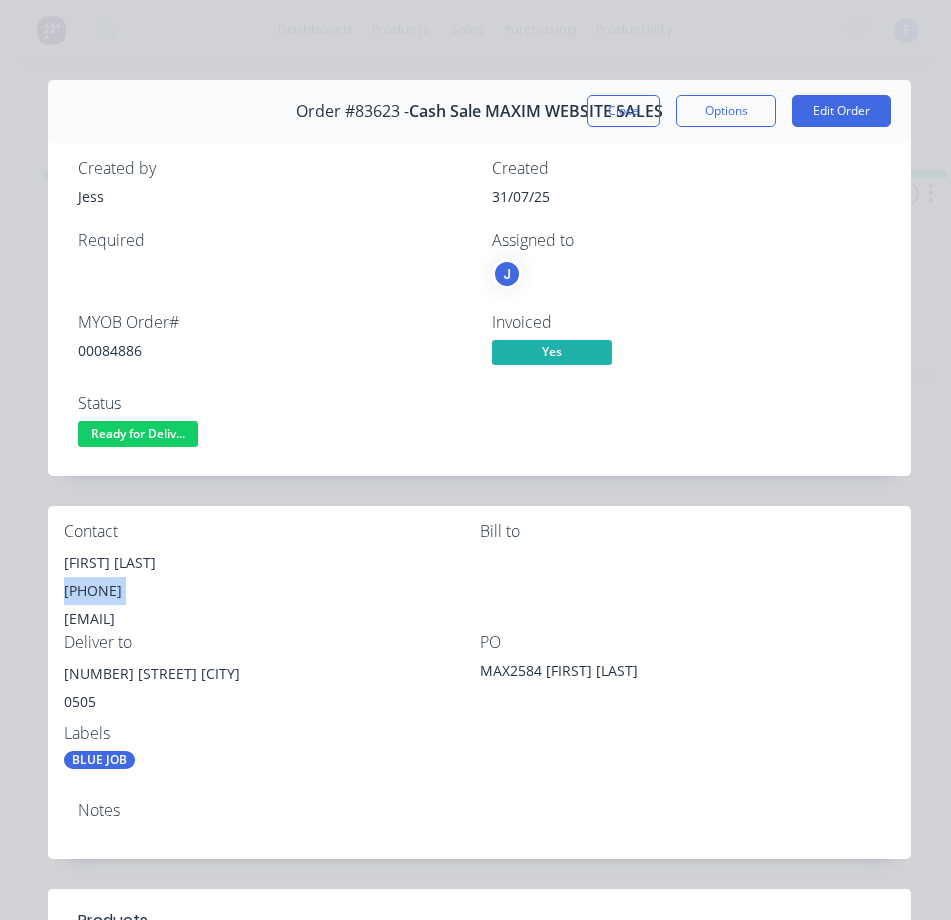 click on "[PHONE]" at bounding box center [272, 591] 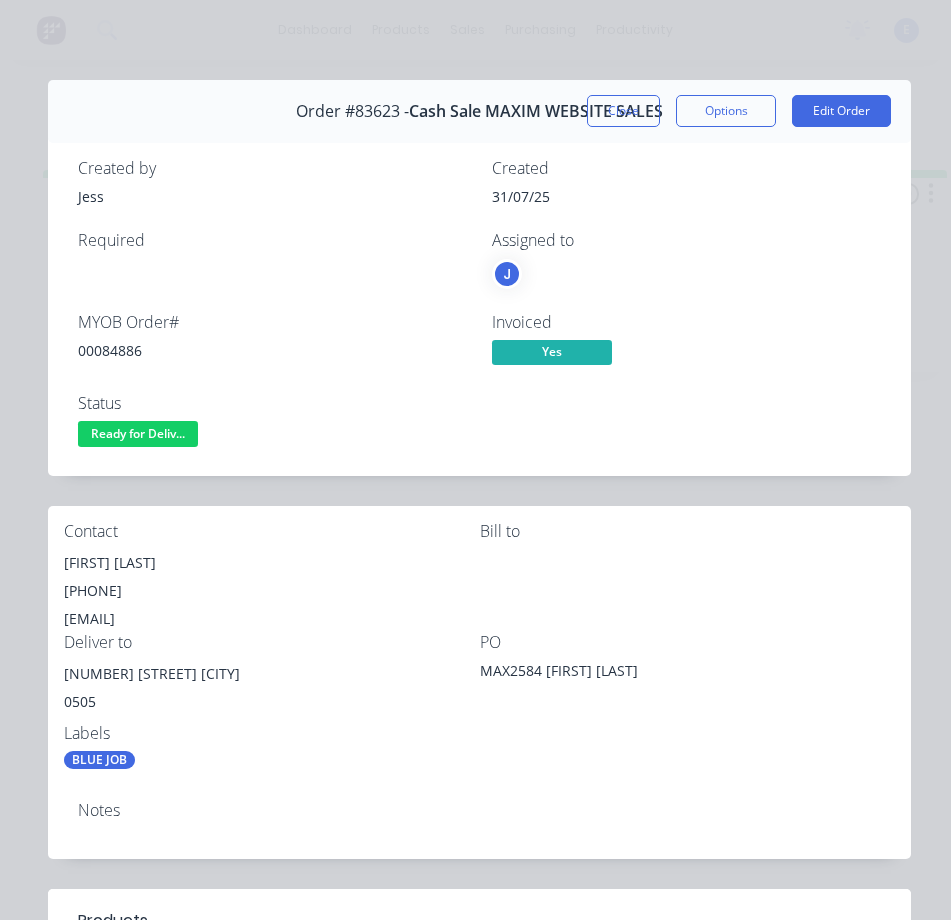 click on "[EMAIL]" at bounding box center [272, 619] 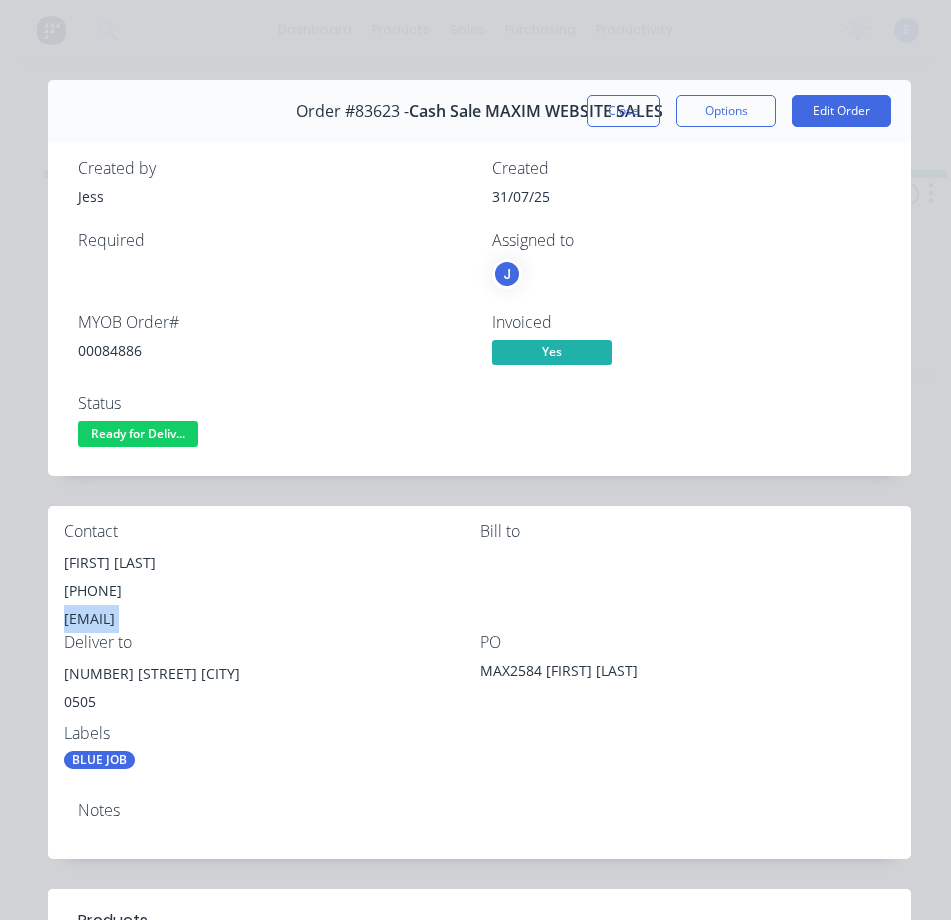 click on "[EMAIL]" at bounding box center (272, 619) 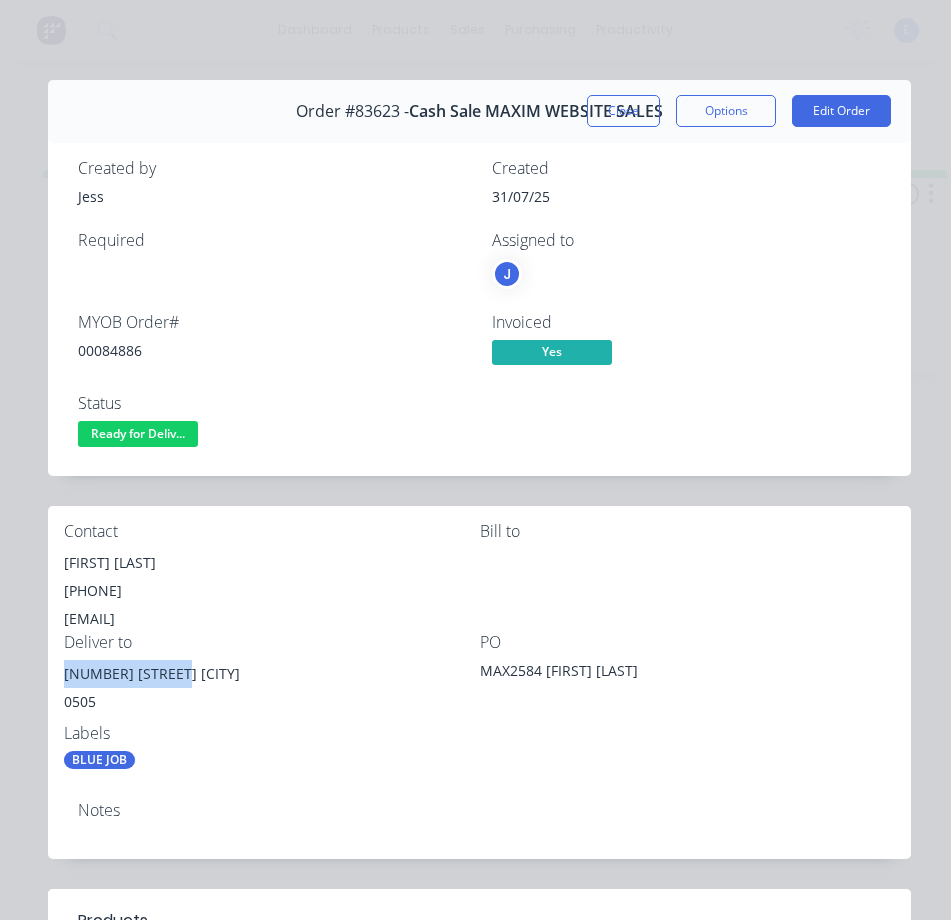 drag, startPoint x: 174, startPoint y: 677, endPoint x: 92, endPoint y: 664, distance: 83.02409 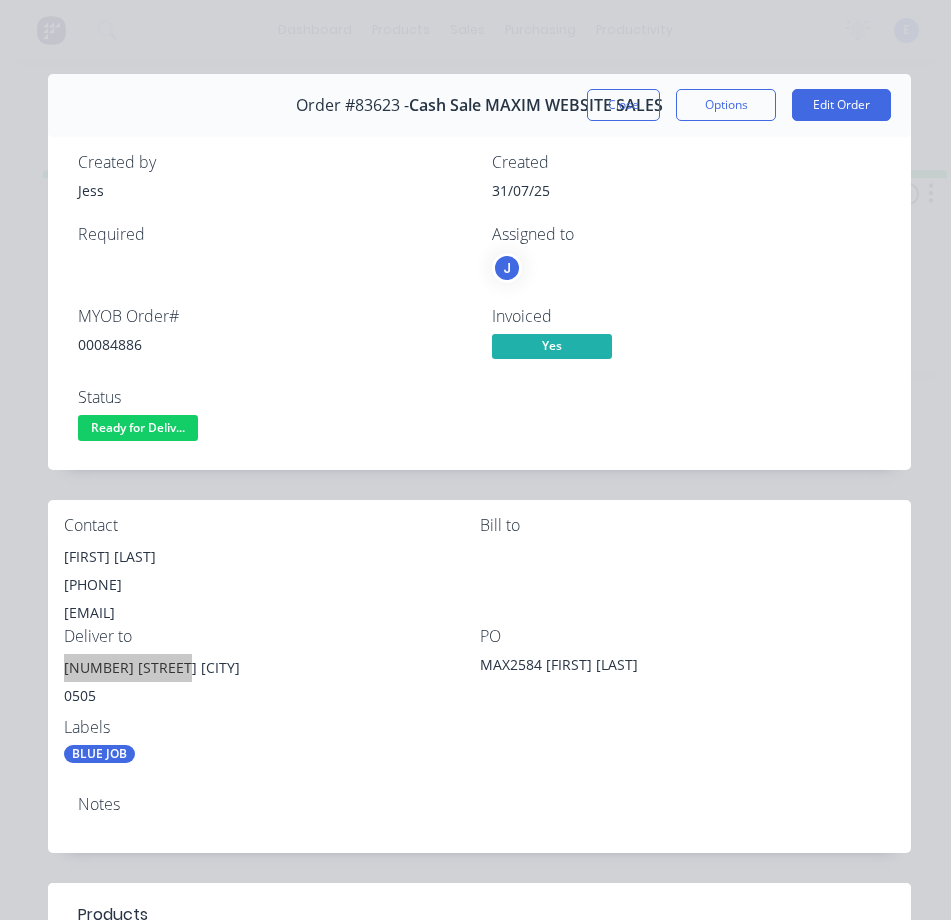 scroll, scrollTop: 0, scrollLeft: 0, axis: both 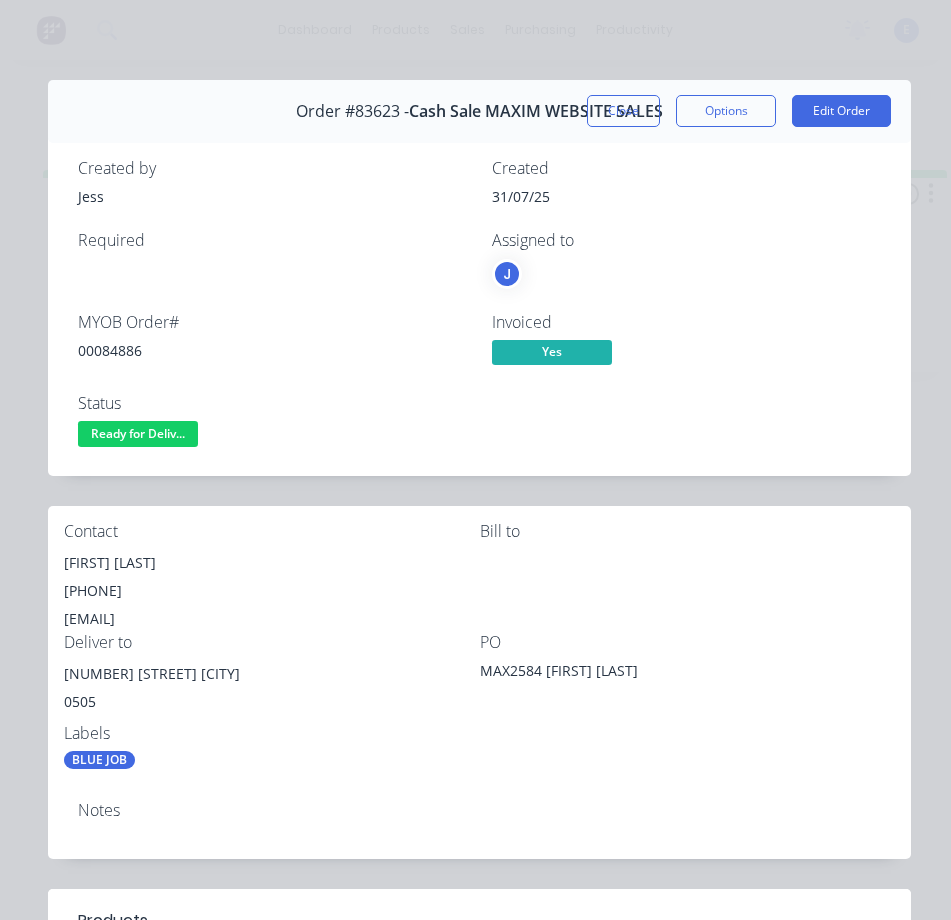 click on "Labels BLUE JOB" at bounding box center [272, 746] 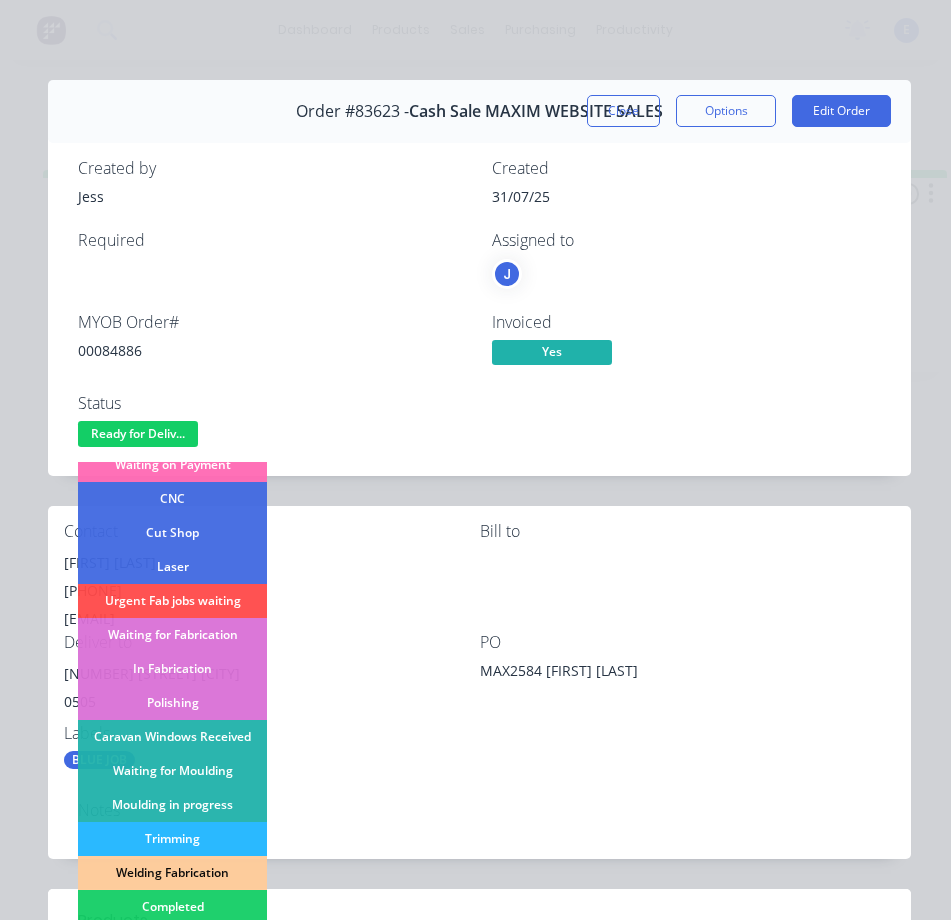 scroll, scrollTop: 300, scrollLeft: 0, axis: vertical 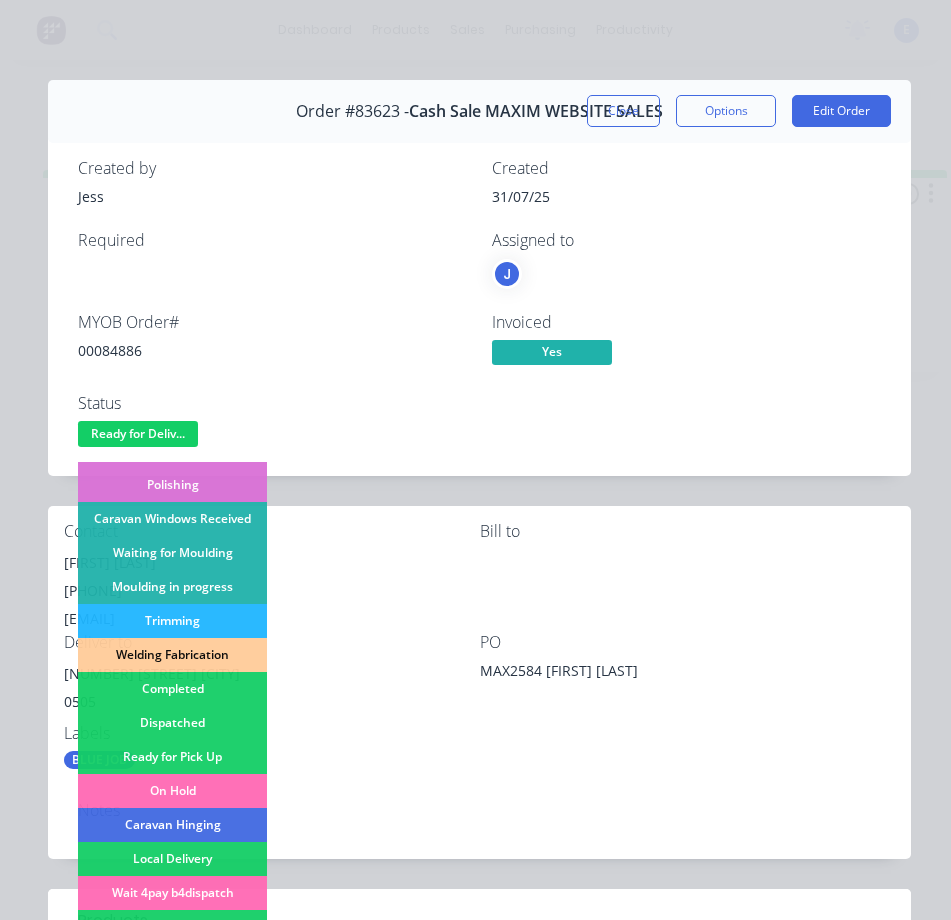 drag, startPoint x: 213, startPoint y: 712, endPoint x: 200, endPoint y: 711, distance: 13.038404 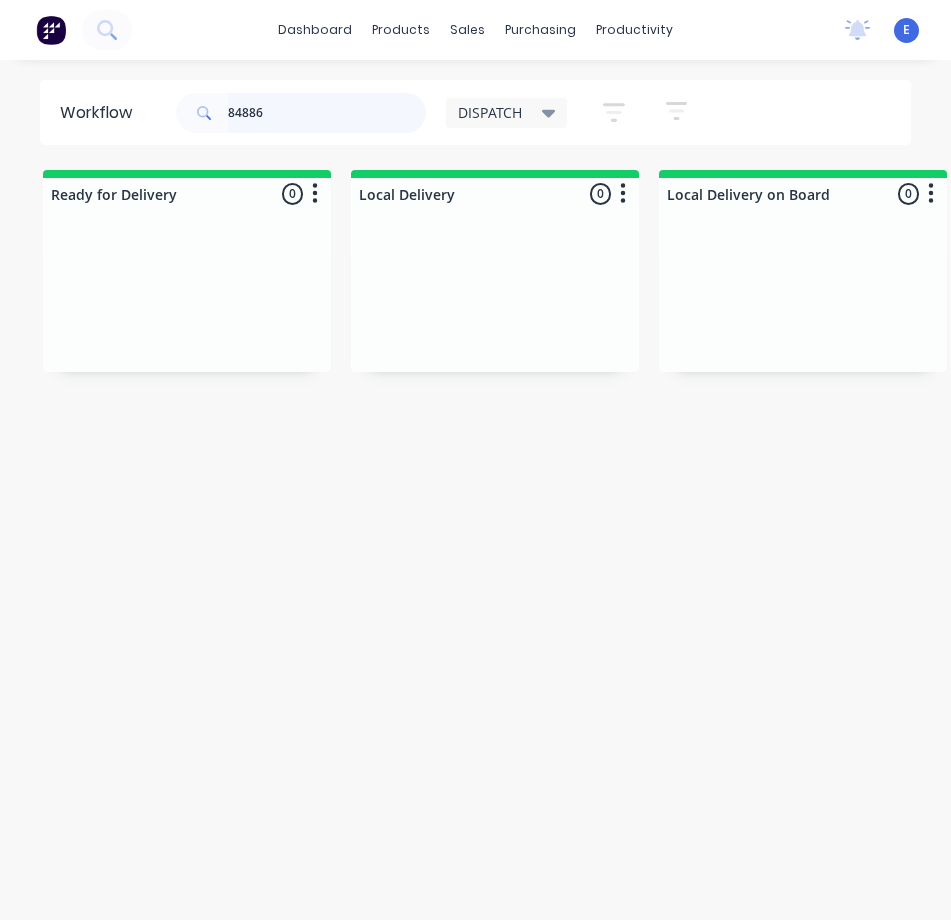 click on "84886" at bounding box center [327, 113] 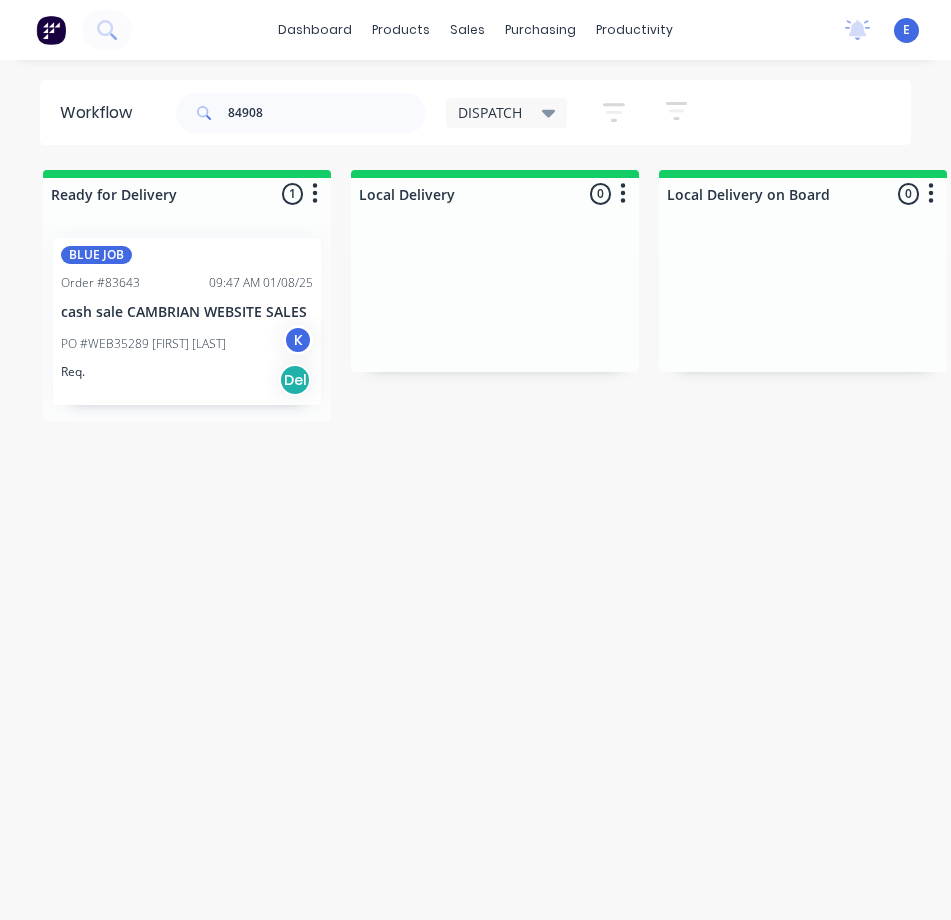 click on "Req. Del" at bounding box center (187, 380) 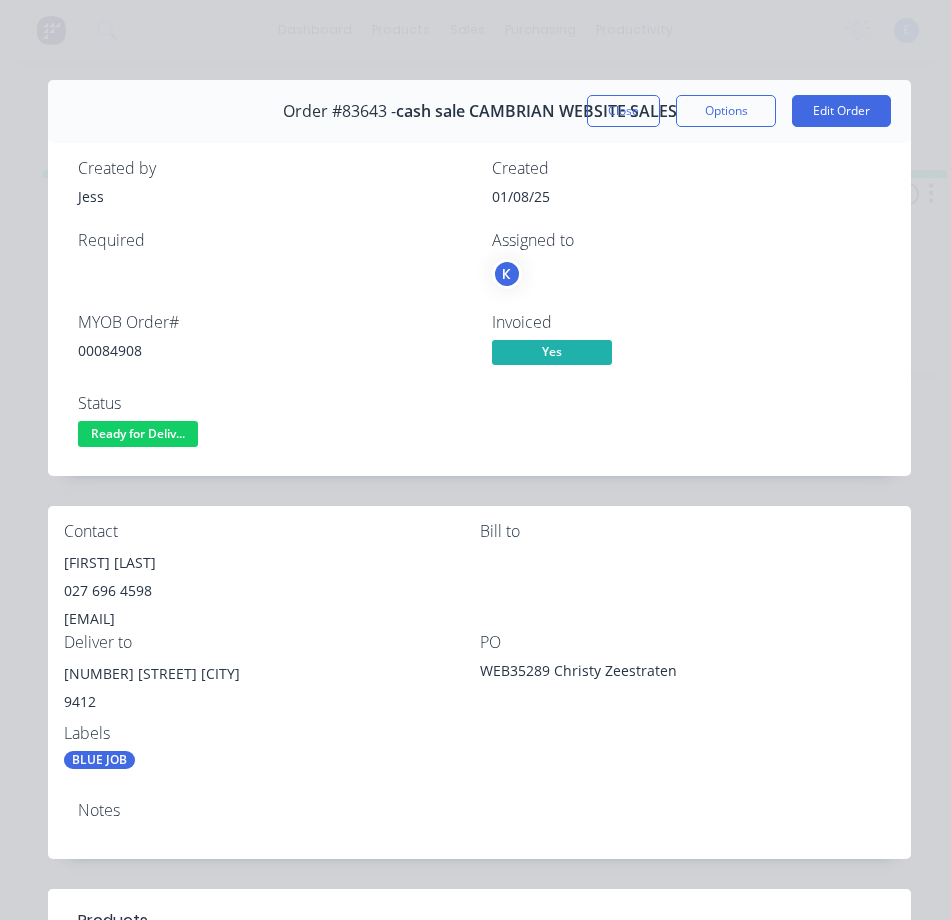 click on "00084908" at bounding box center (273, 350) 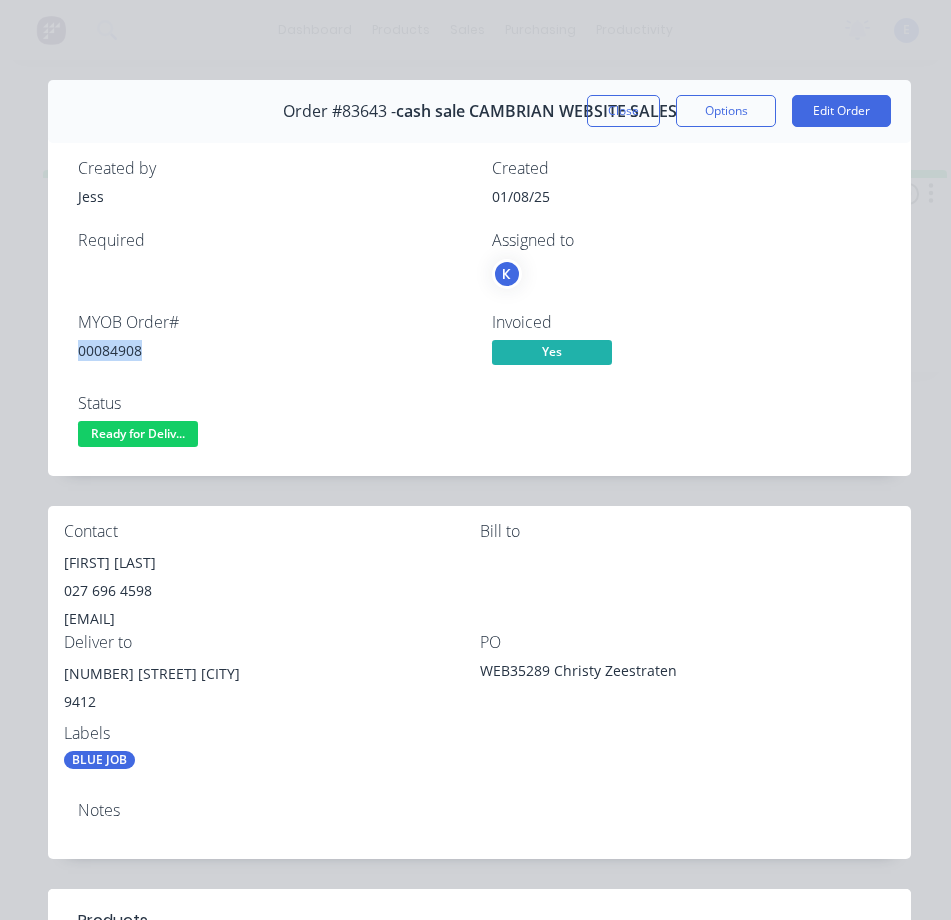 click on "00084908" at bounding box center (273, 350) 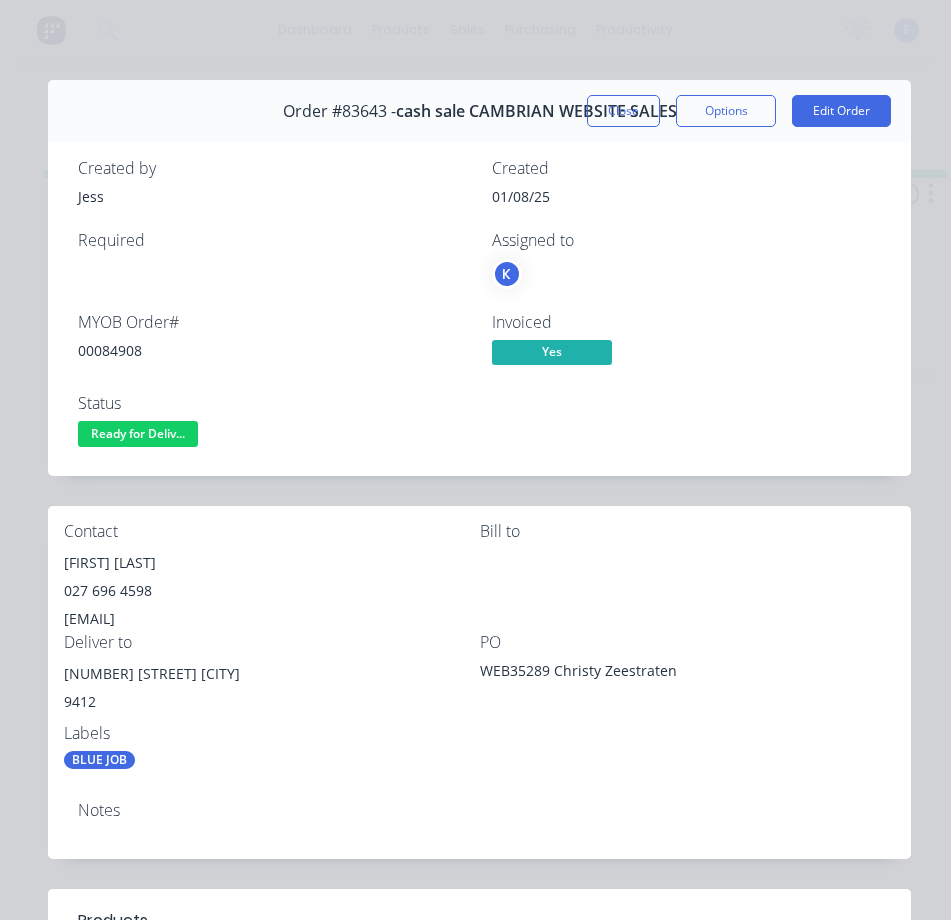 click on "[FIRST] [LAST]" at bounding box center [272, 563] 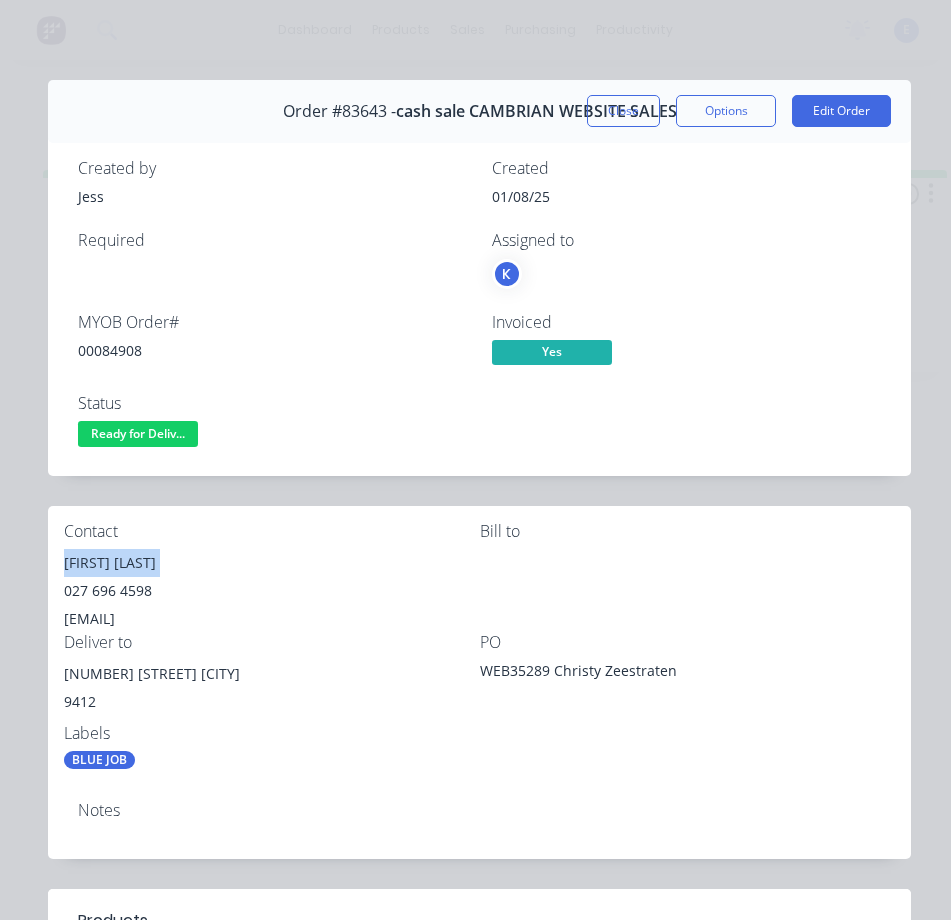 click on "[FIRST] [LAST]" at bounding box center (272, 563) 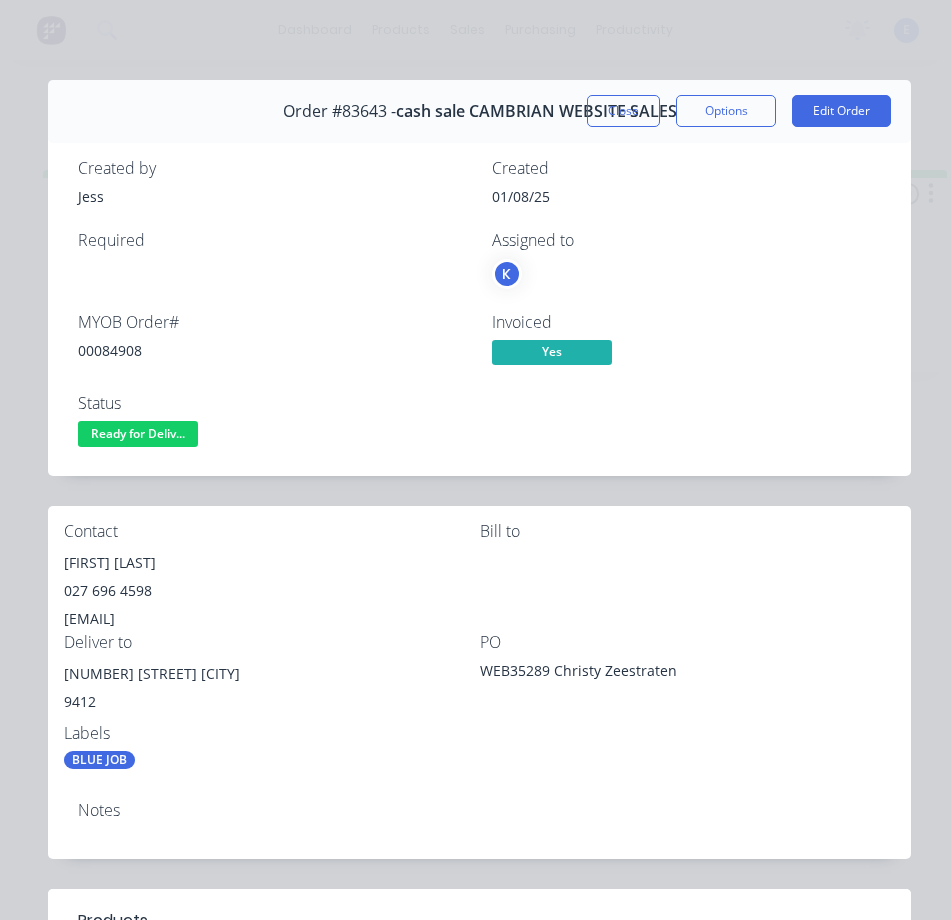 click on "027 696 4598" at bounding box center (272, 591) 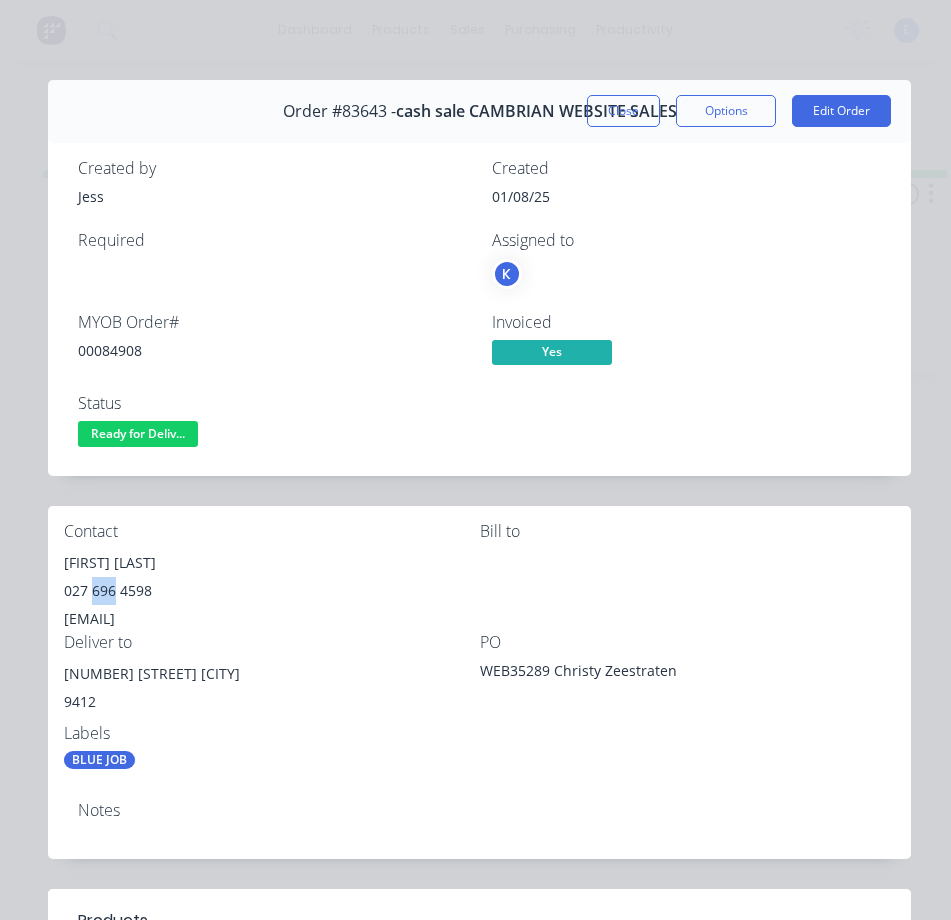 click on "027 696 4598" at bounding box center [272, 591] 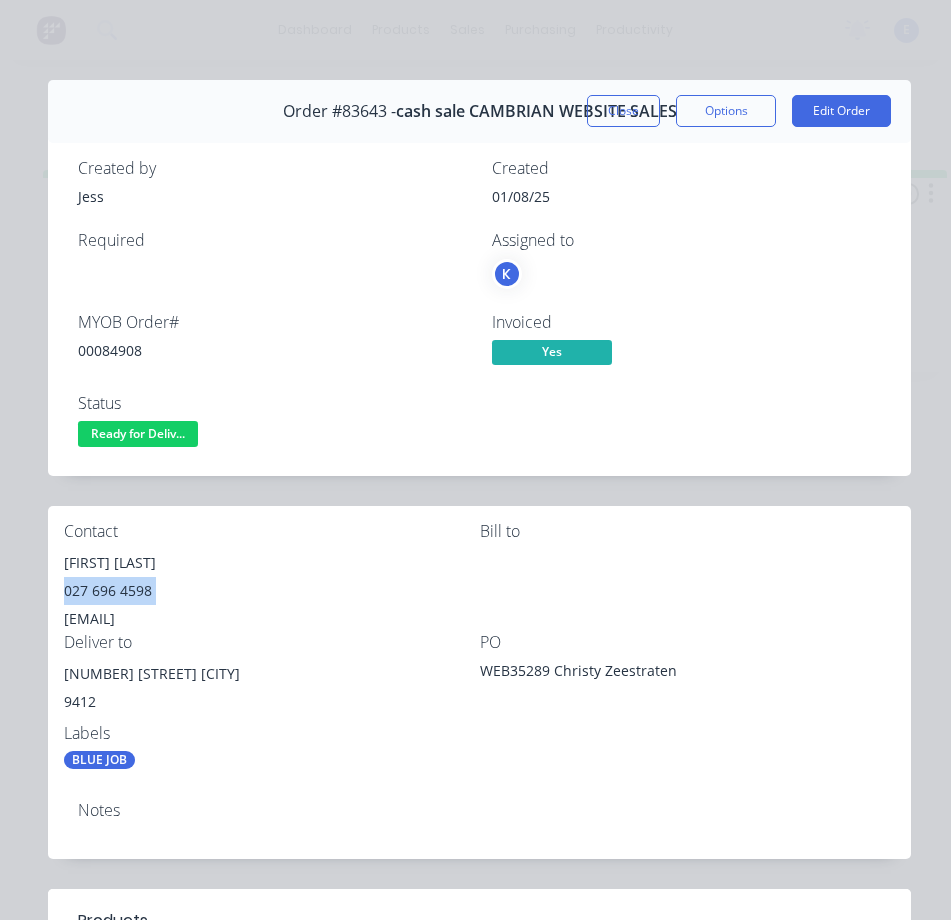 click on "027 696 4598" at bounding box center (272, 591) 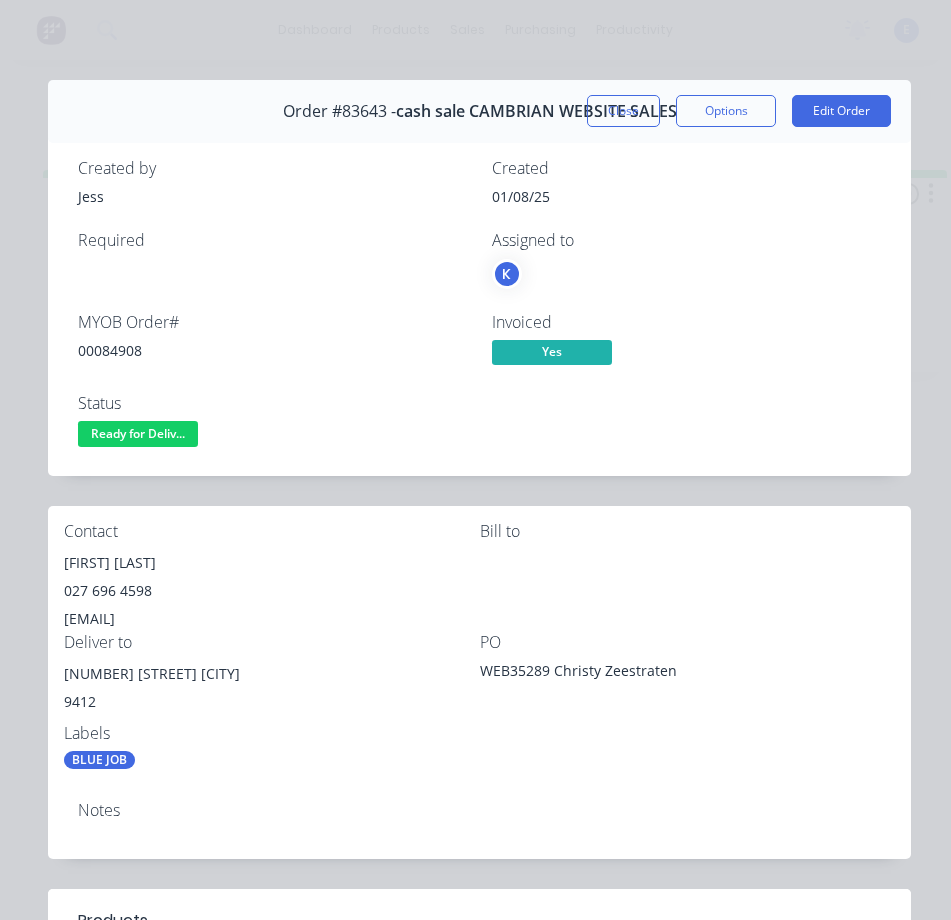 click on "[EMAIL]" at bounding box center [272, 619] 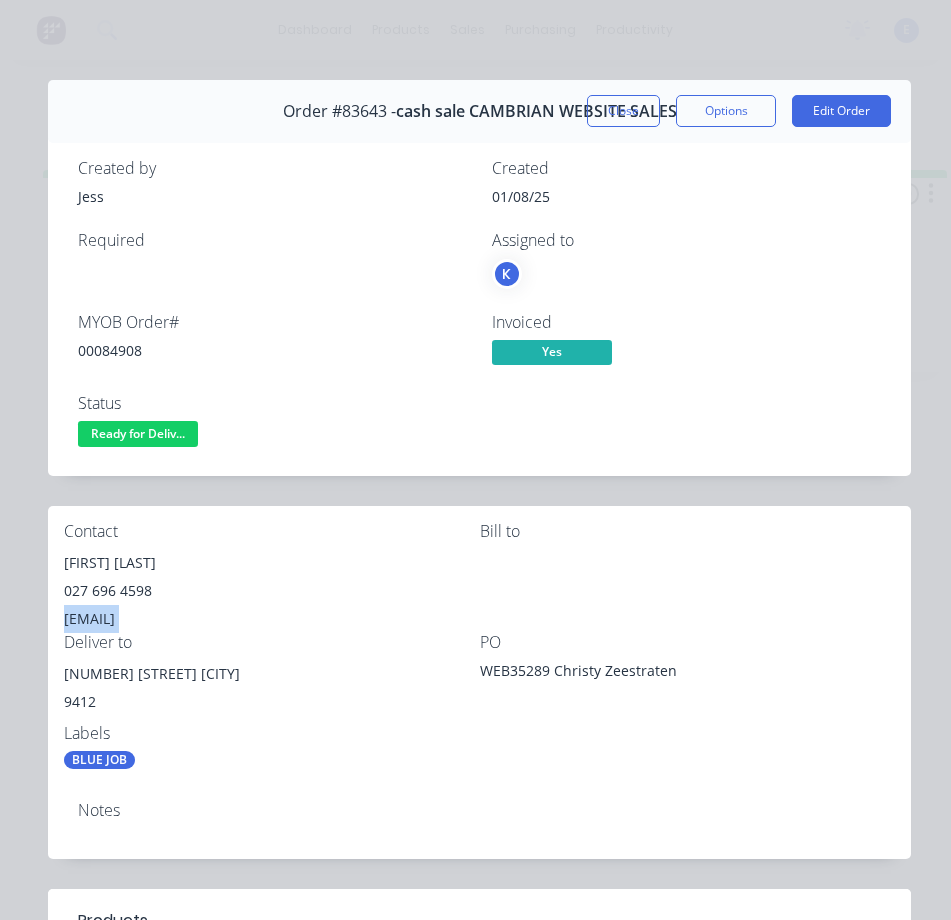 click on "[EMAIL]" at bounding box center (272, 619) 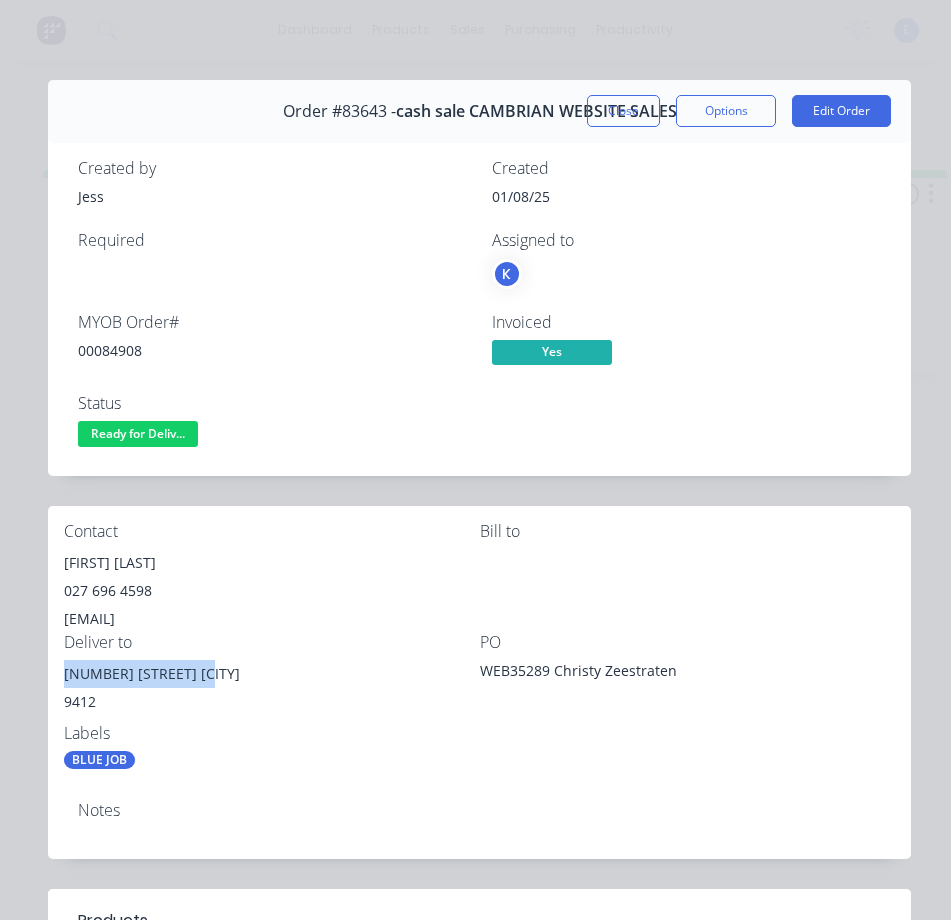 drag, startPoint x: 206, startPoint y: 672, endPoint x: 61, endPoint y: 665, distance: 145.16887 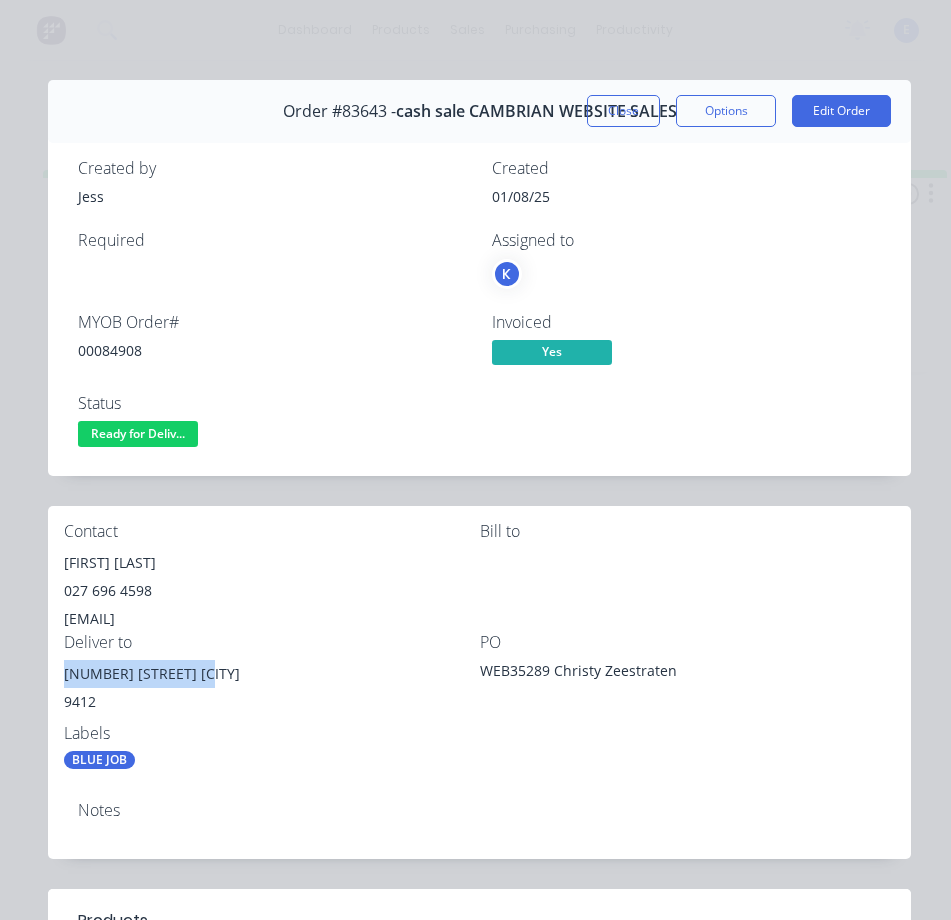 click on "Ready for Deliv..." at bounding box center [138, 433] 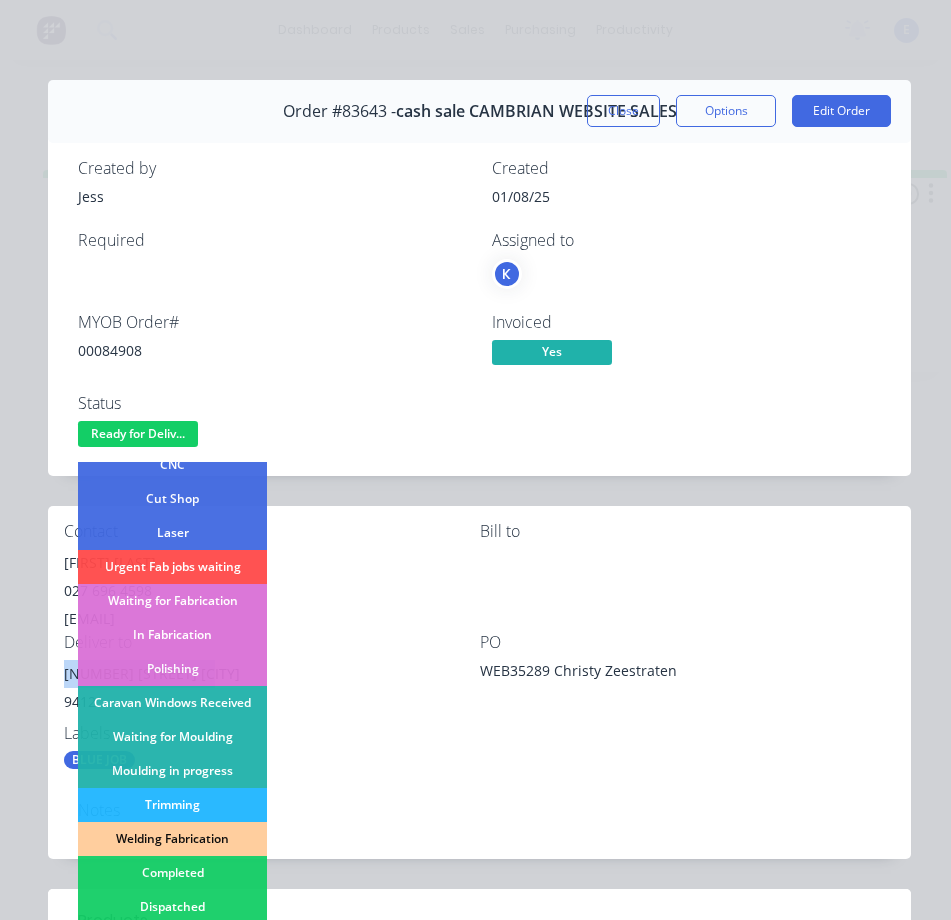 scroll, scrollTop: 300, scrollLeft: 0, axis: vertical 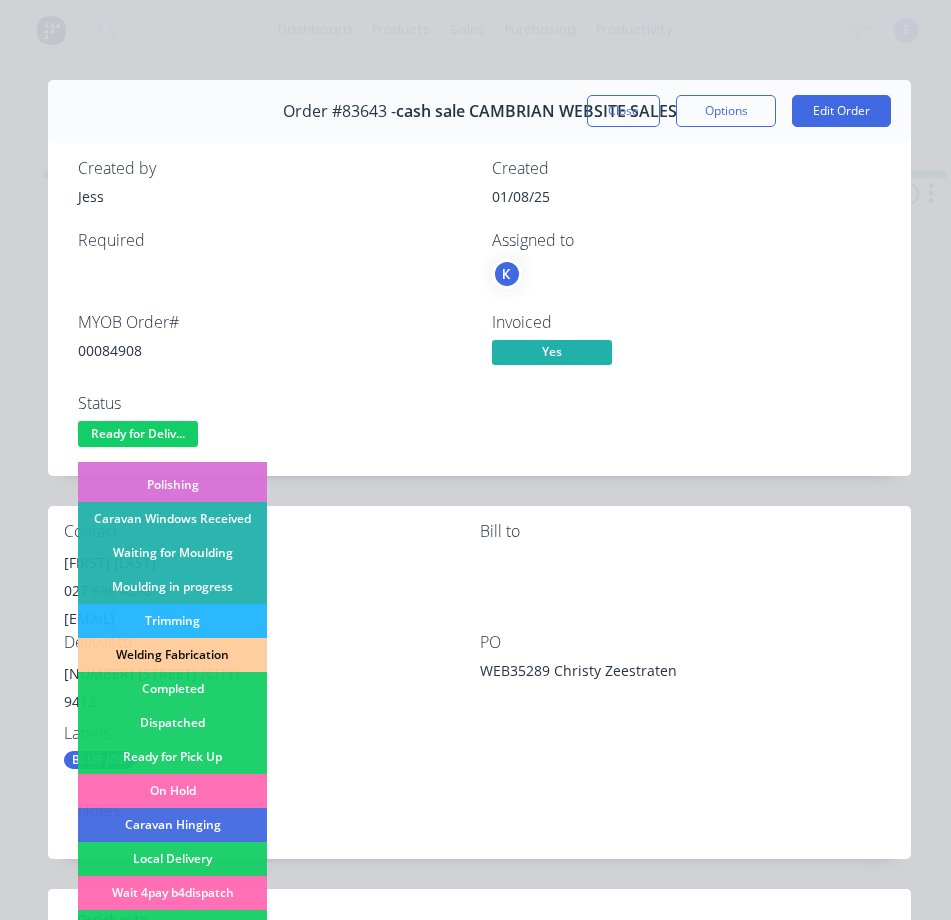 click on "Dispatched" at bounding box center (172, 723) 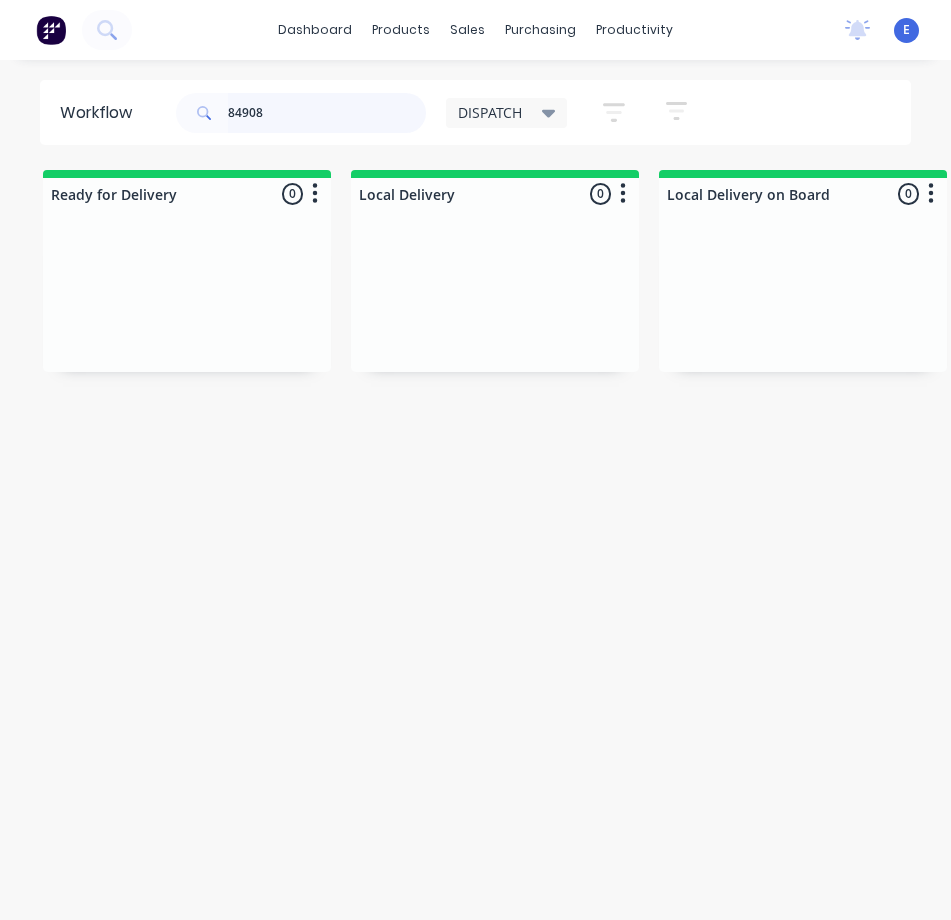 click on "84908" at bounding box center (327, 113) 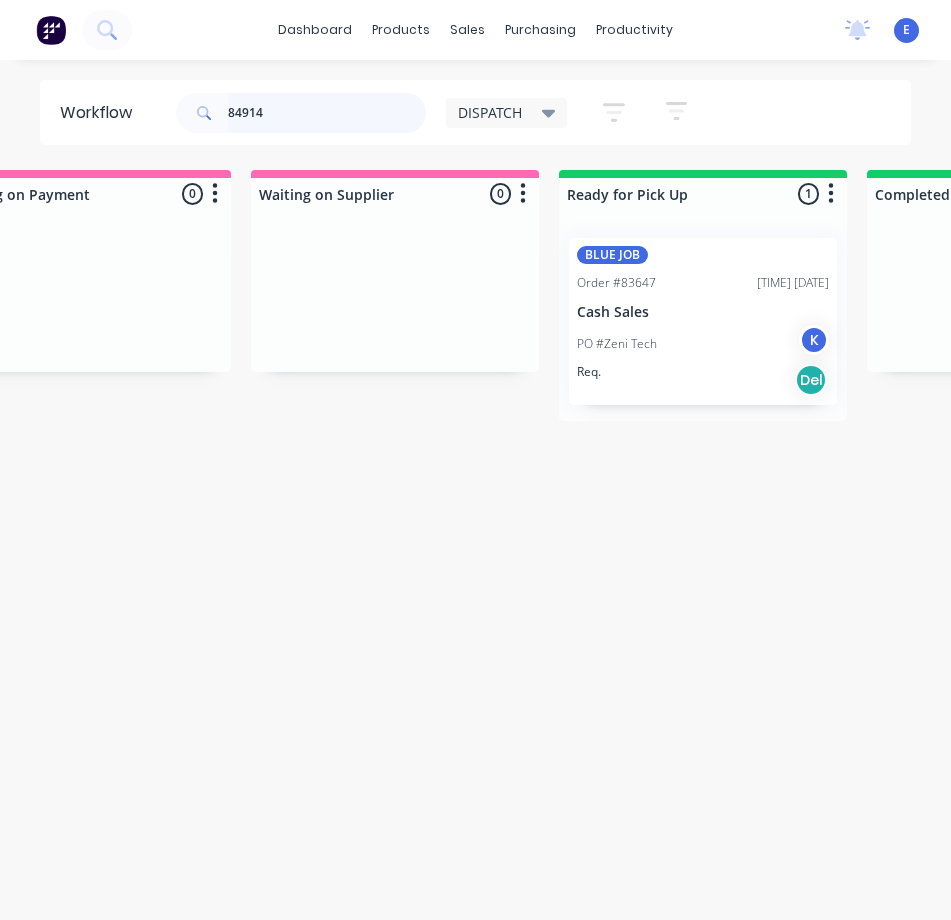 scroll, scrollTop: 0, scrollLeft: 2082, axis: horizontal 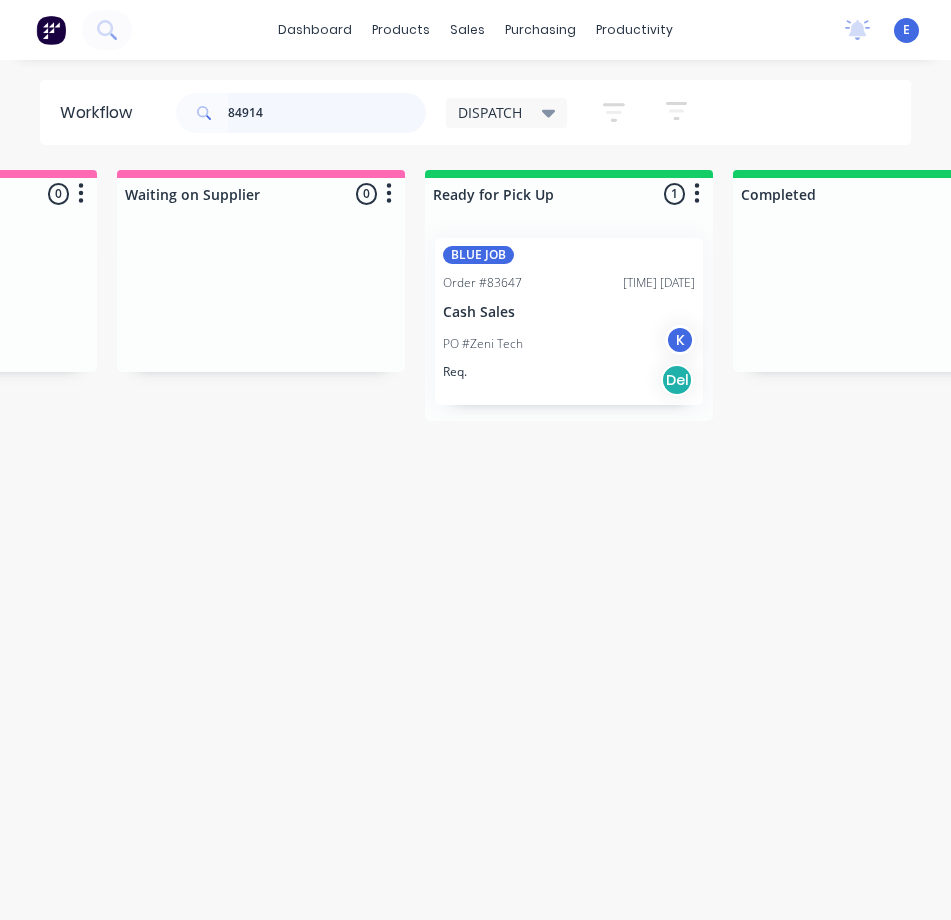type on "84914" 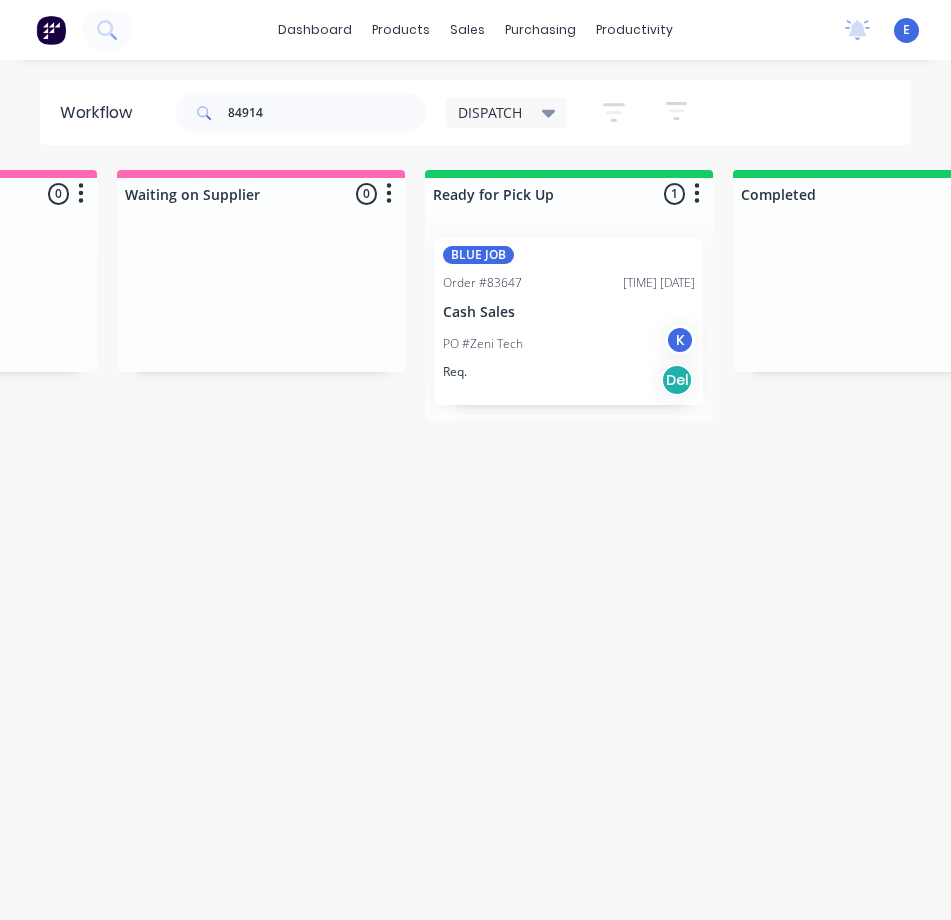 click on "Req. Del" at bounding box center (569, 380) 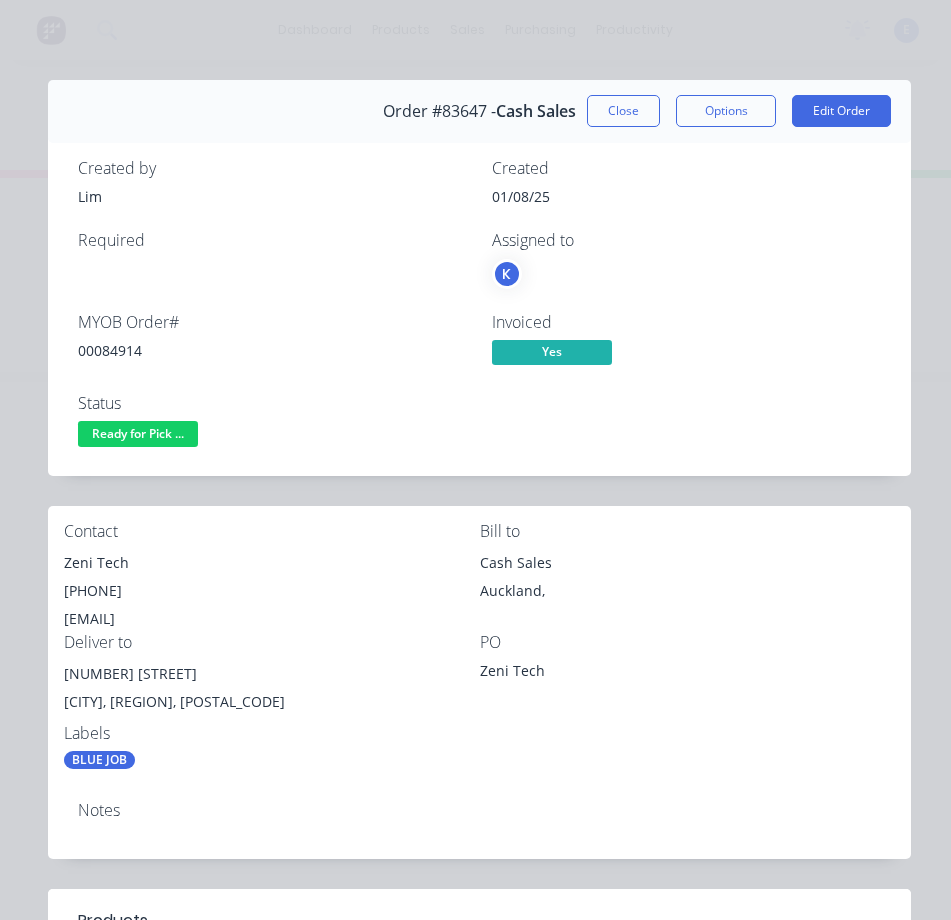 click on "00084914" at bounding box center [273, 350] 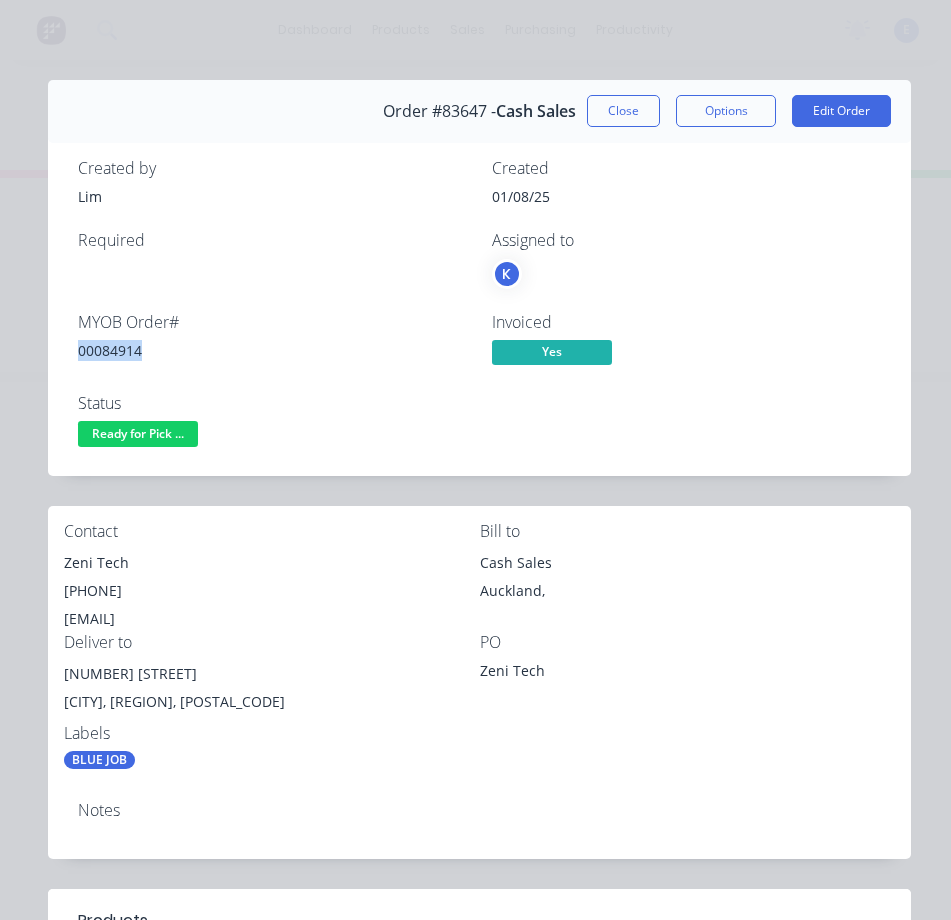 click on "00084914" at bounding box center (273, 350) 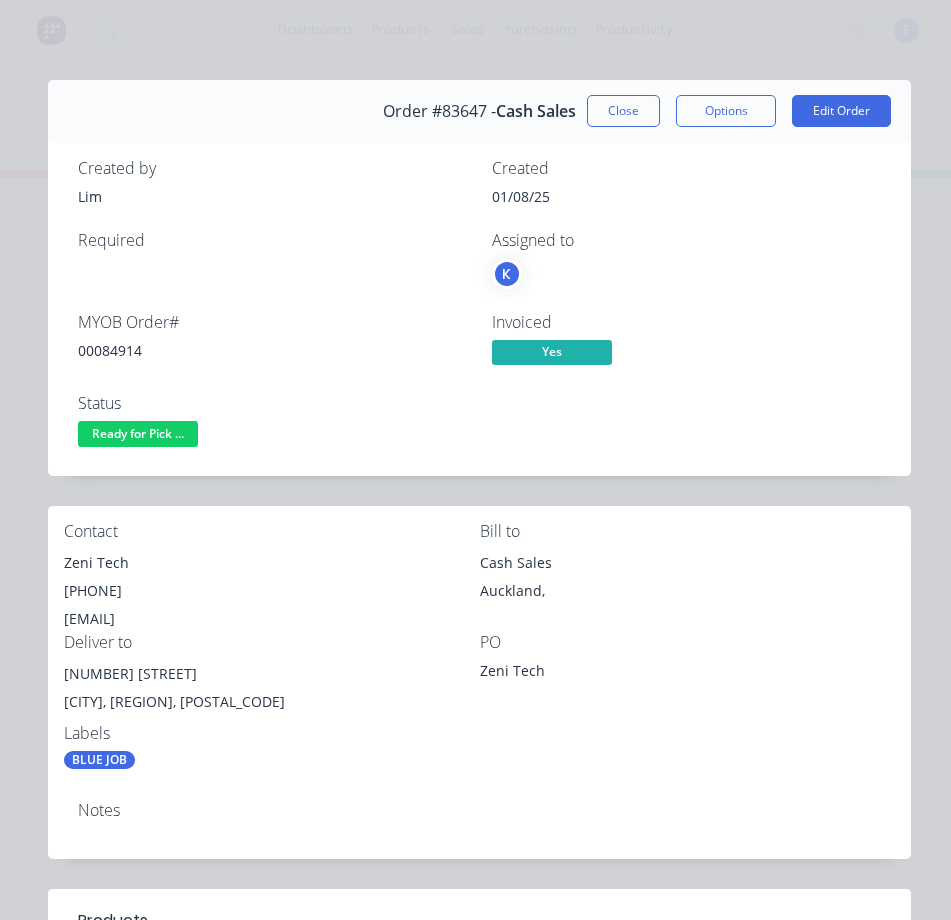 click on "Zeni Tech" at bounding box center (272, 563) 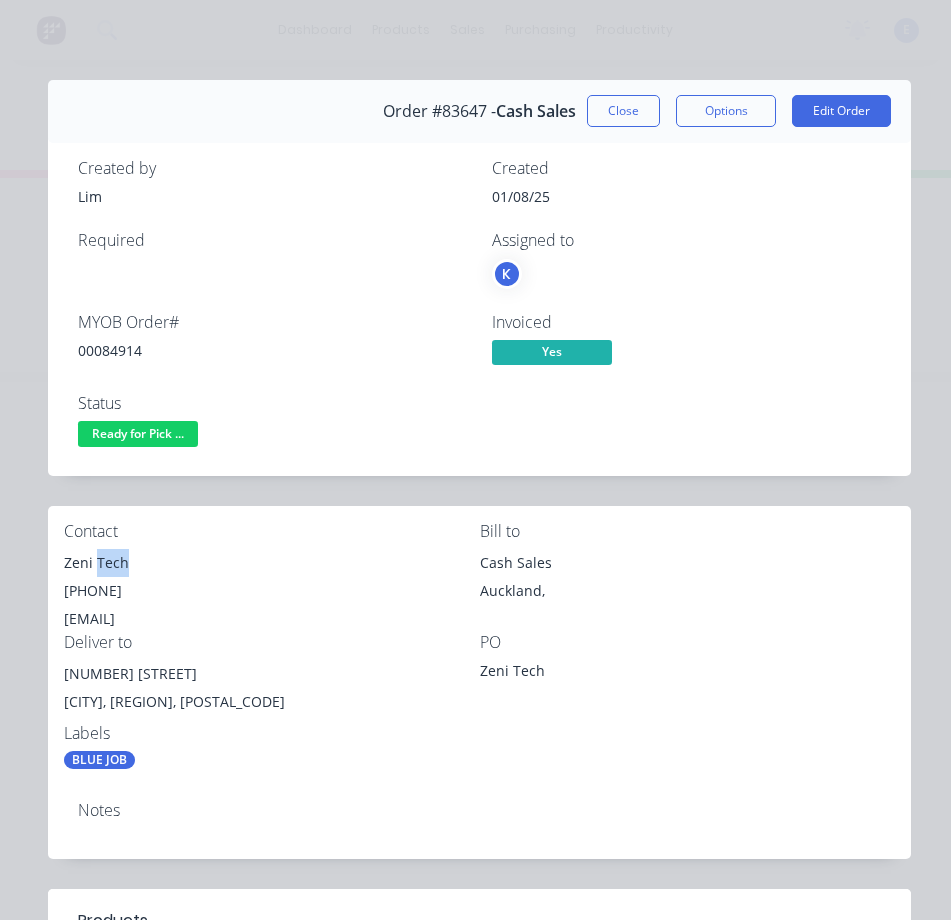 click on "Zeni Tech" at bounding box center [272, 563] 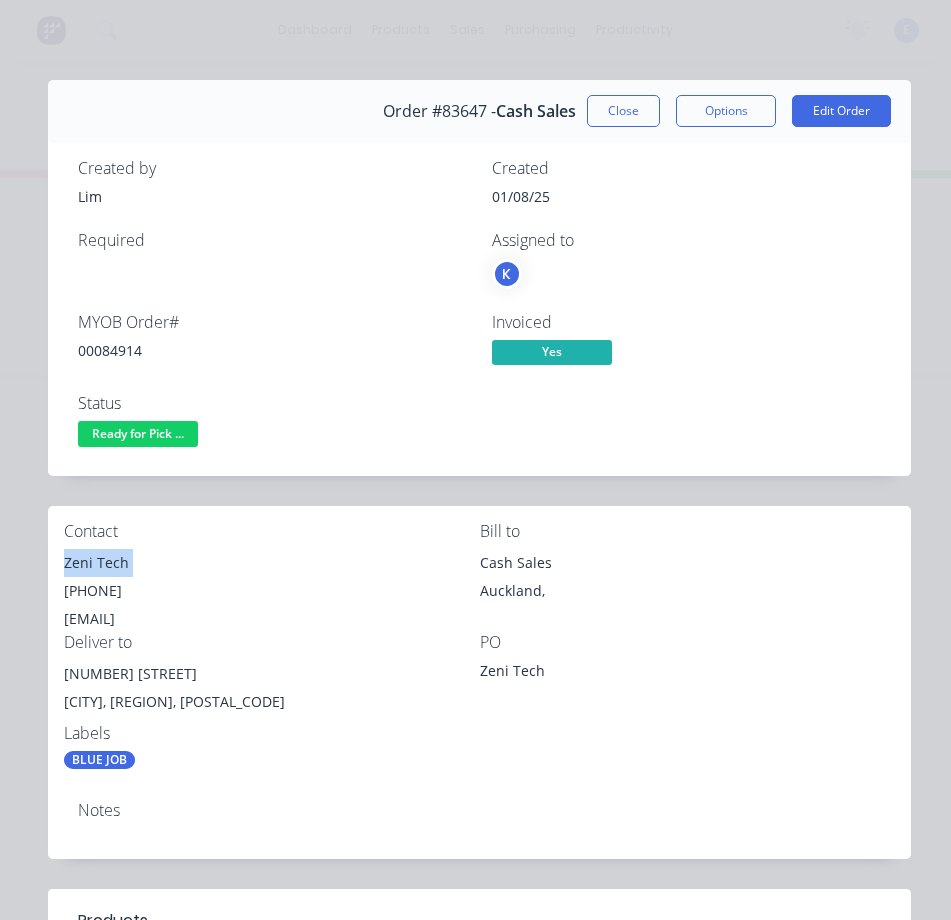 click on "Zeni Tech" at bounding box center [272, 563] 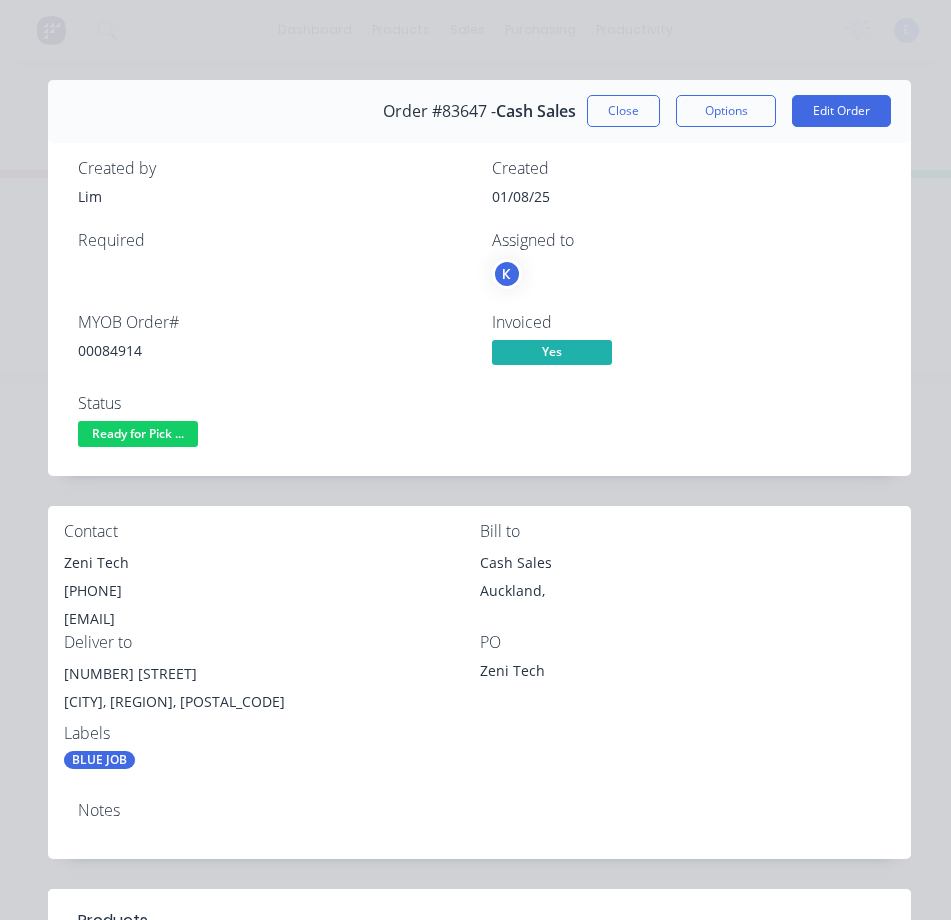 click on "[PHONE]" at bounding box center [272, 591] 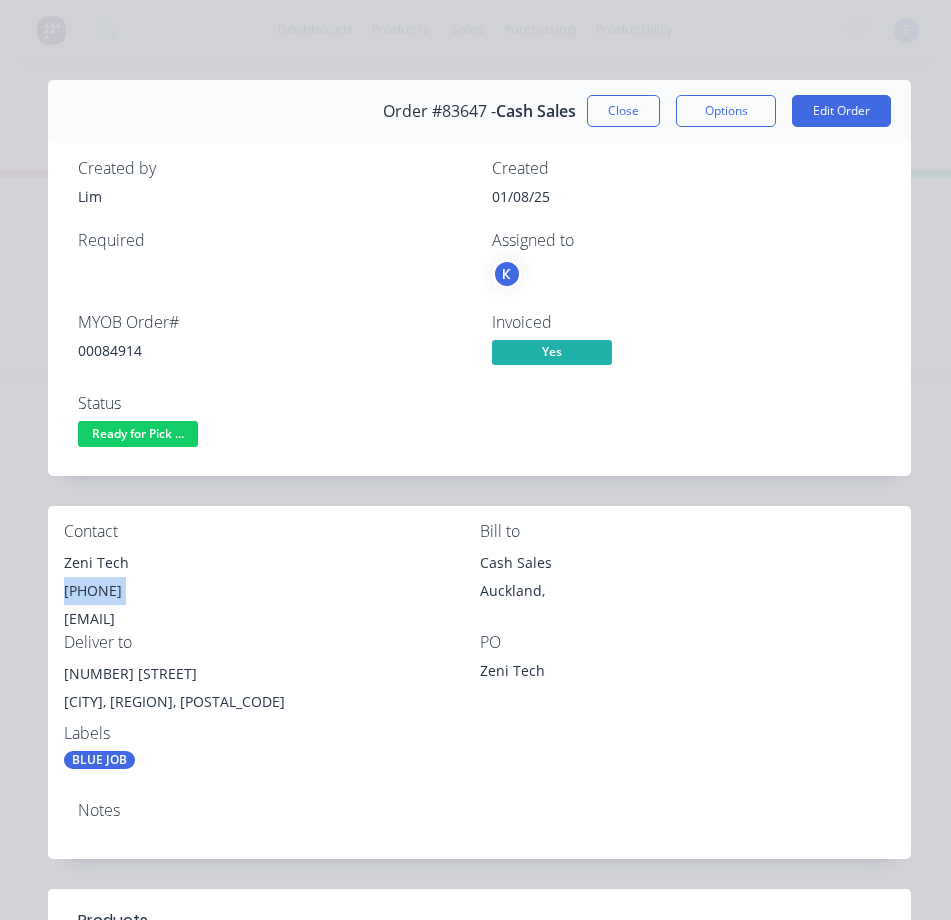 click on "[PHONE]" at bounding box center (272, 591) 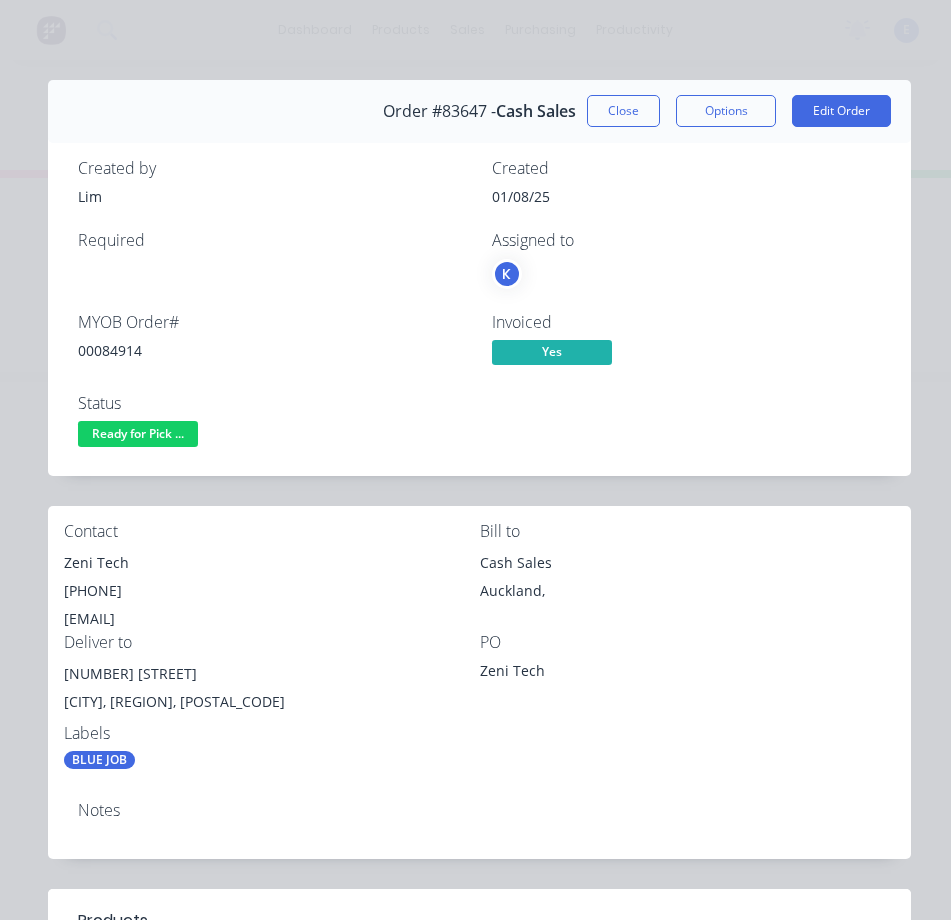 click on "[EMAIL]" at bounding box center (272, 619) 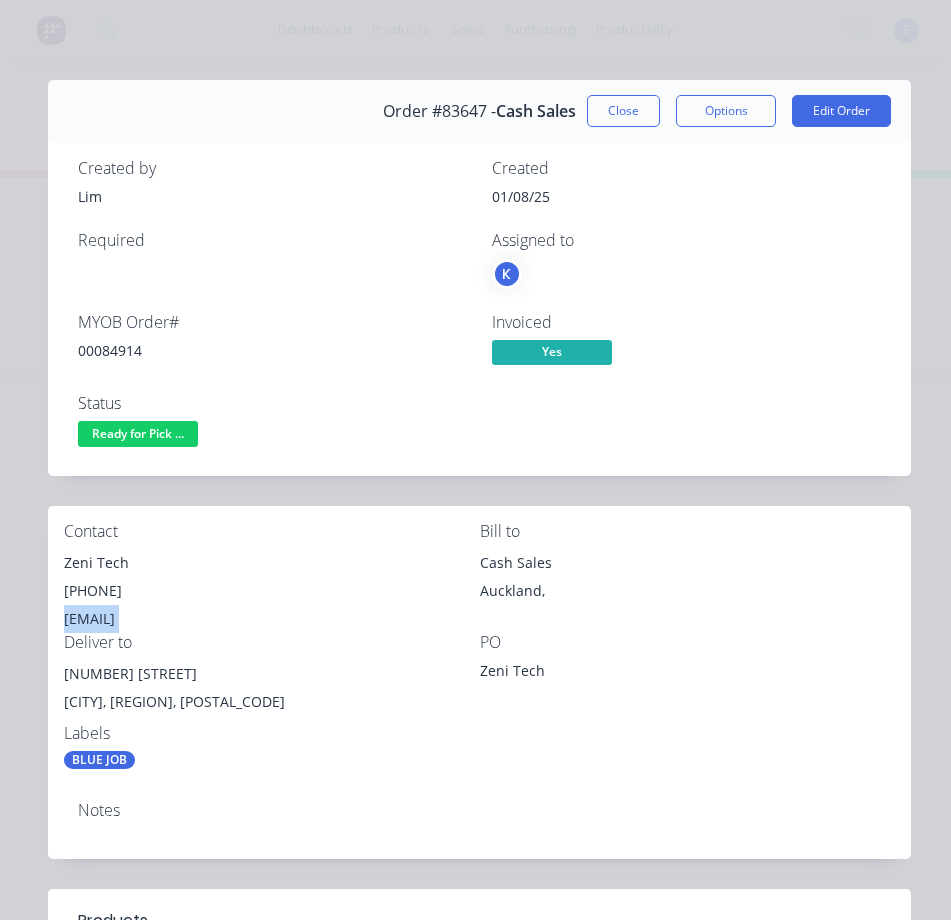 click on "[EMAIL]" at bounding box center [272, 619] 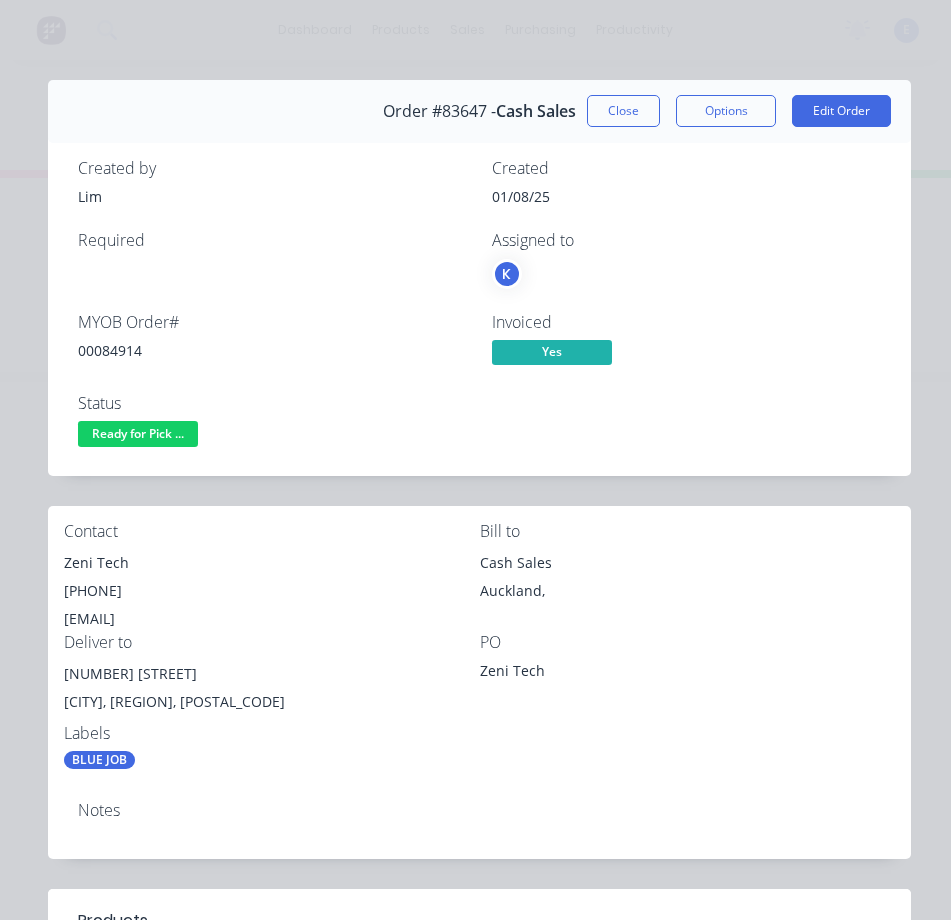 click on "[NUMBER] [STREET]" at bounding box center [272, 674] 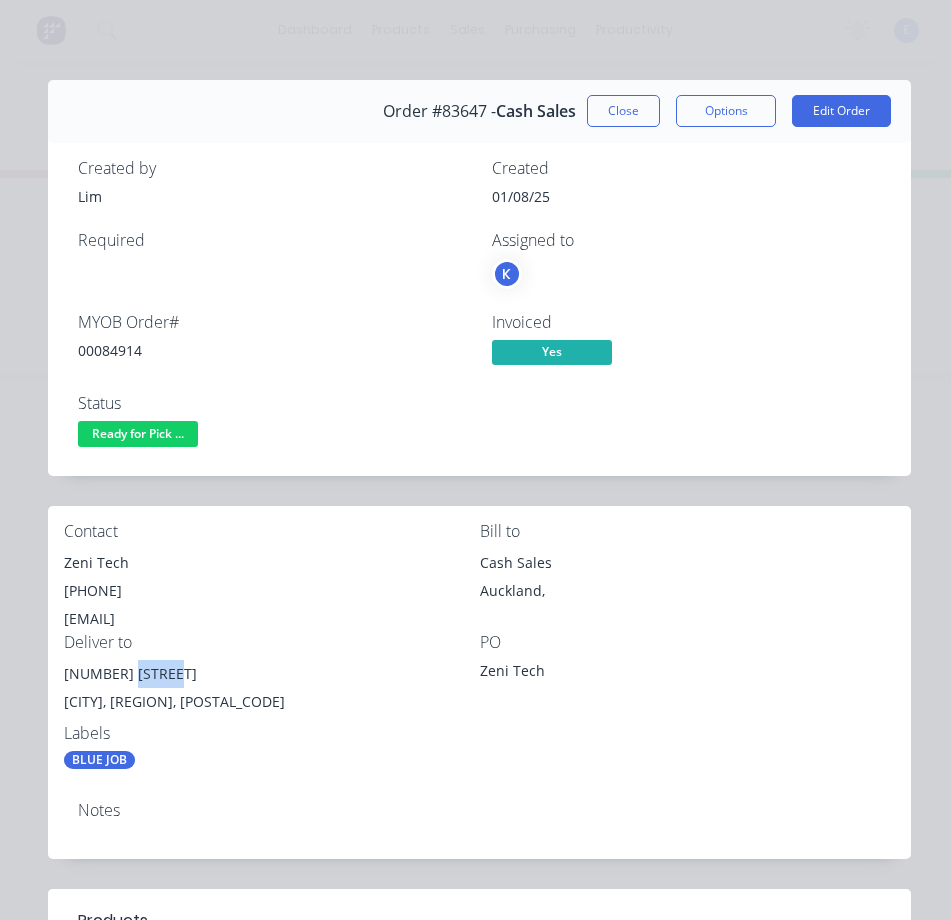 click on "[NUMBER] [STREET]" at bounding box center (272, 674) 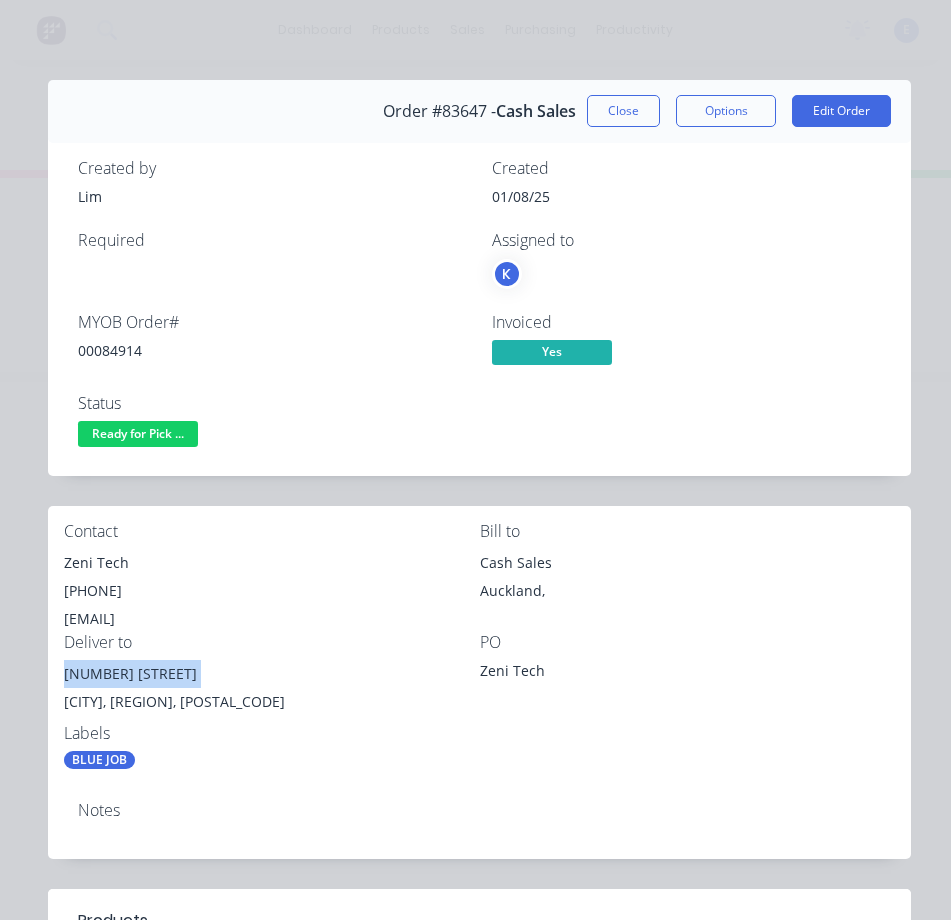 click on "[NUMBER] [STREET]" at bounding box center [272, 674] 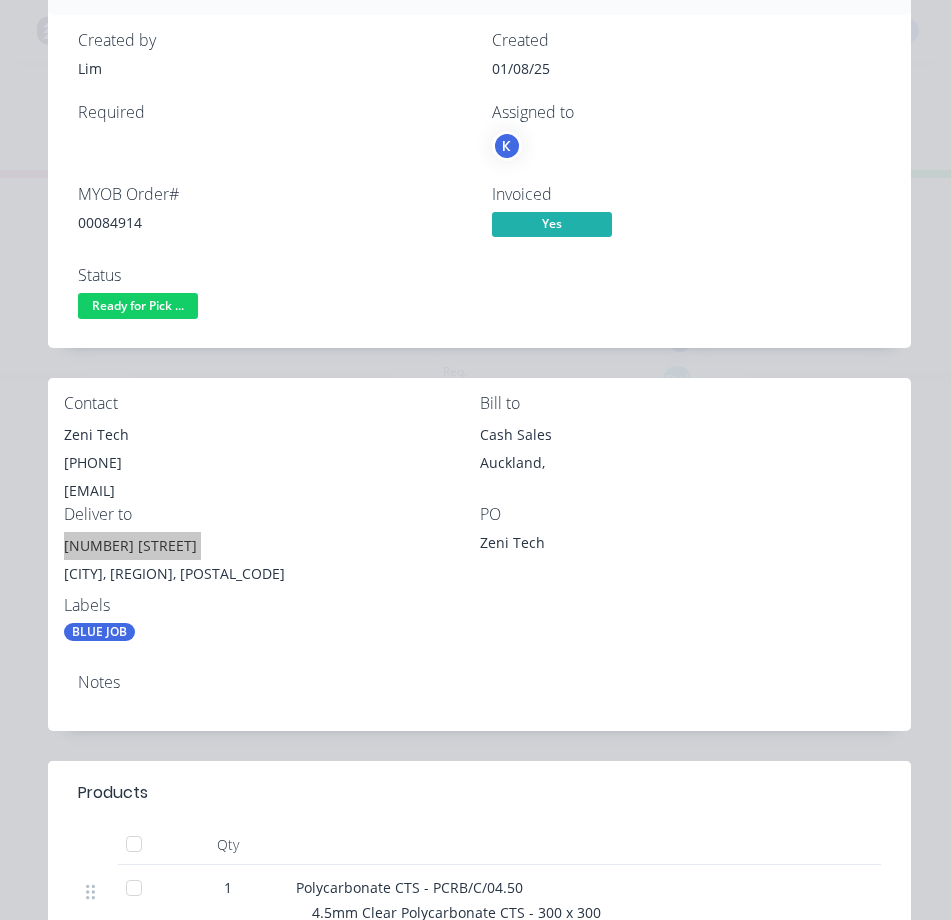 scroll, scrollTop: 28, scrollLeft: 0, axis: vertical 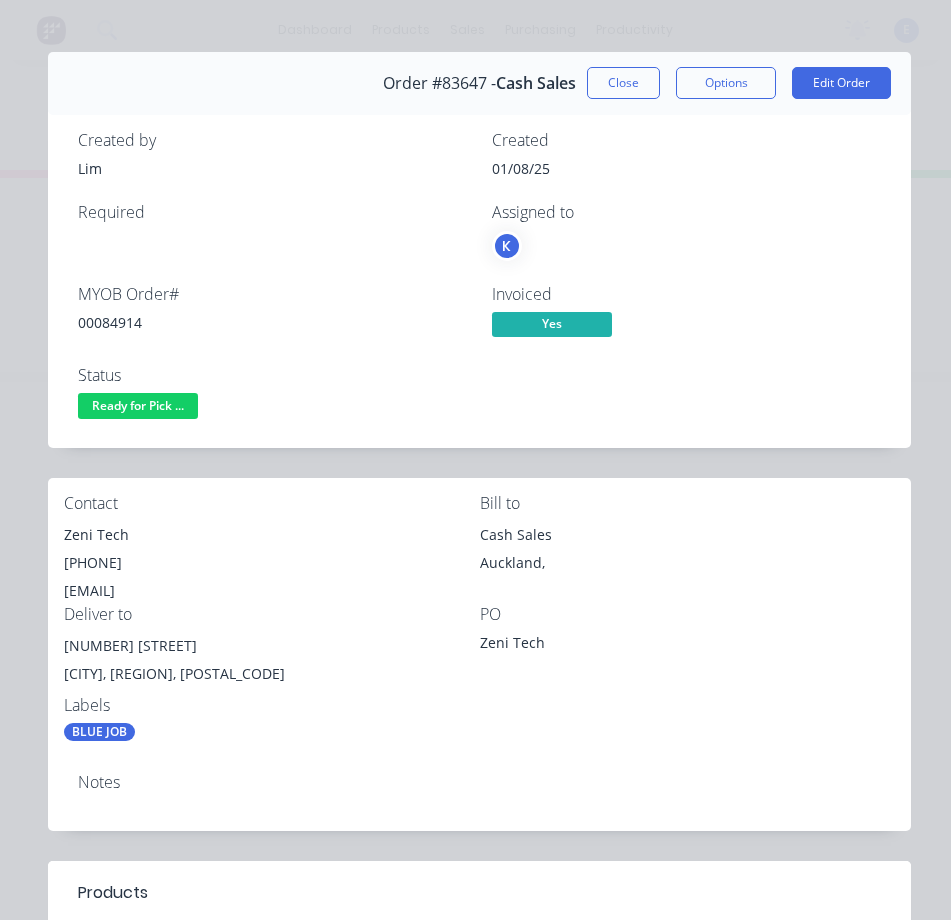 click on "Contact Zeni Tech [PHONE] [EMAIL] Bill to Cash Sales Auckland, Deliver to [NUMBER] [STREET] [CITY], [REGION], [POSTAL_CODE] PO Zeni Tech Labels BLUE JOB" at bounding box center [479, 618] 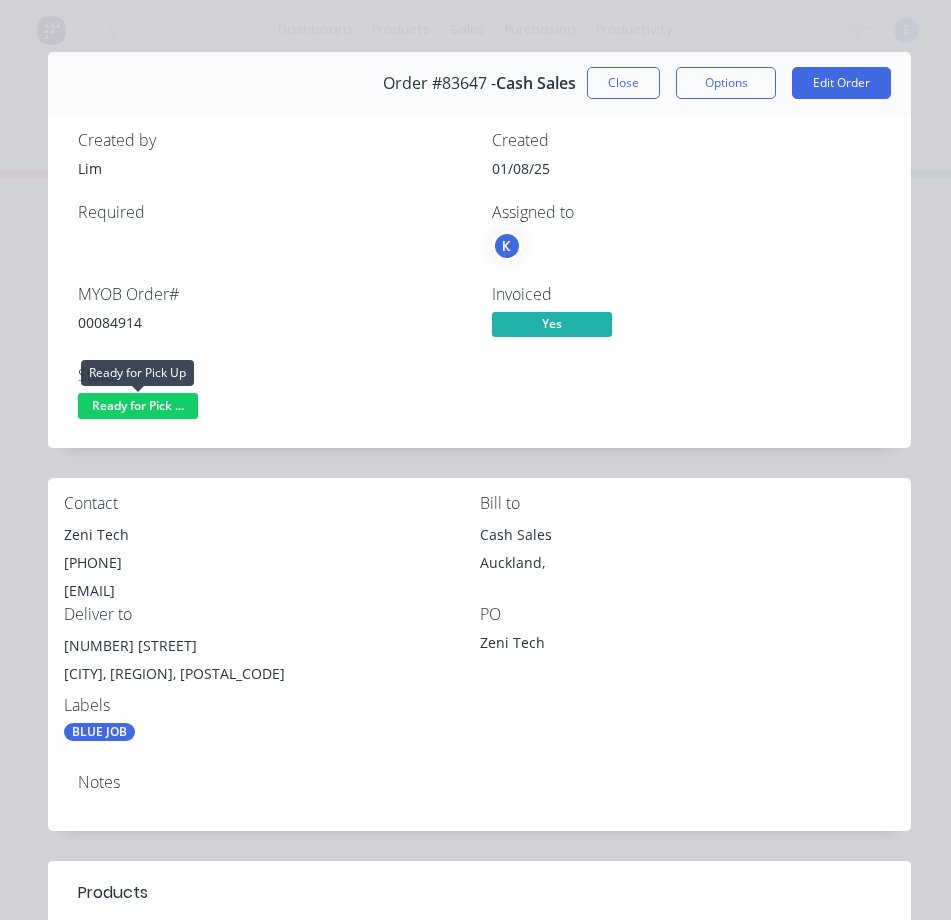 click on "Ready for Pick ..." at bounding box center [138, 405] 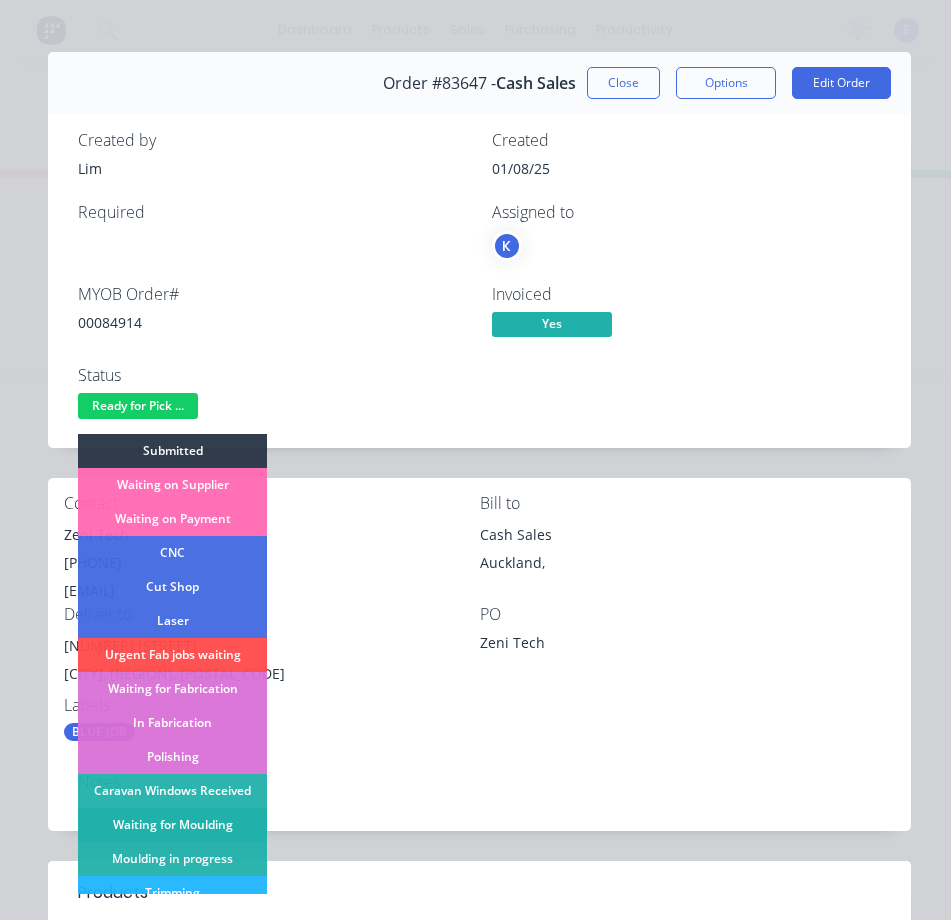 scroll, scrollTop: 300, scrollLeft: 0, axis: vertical 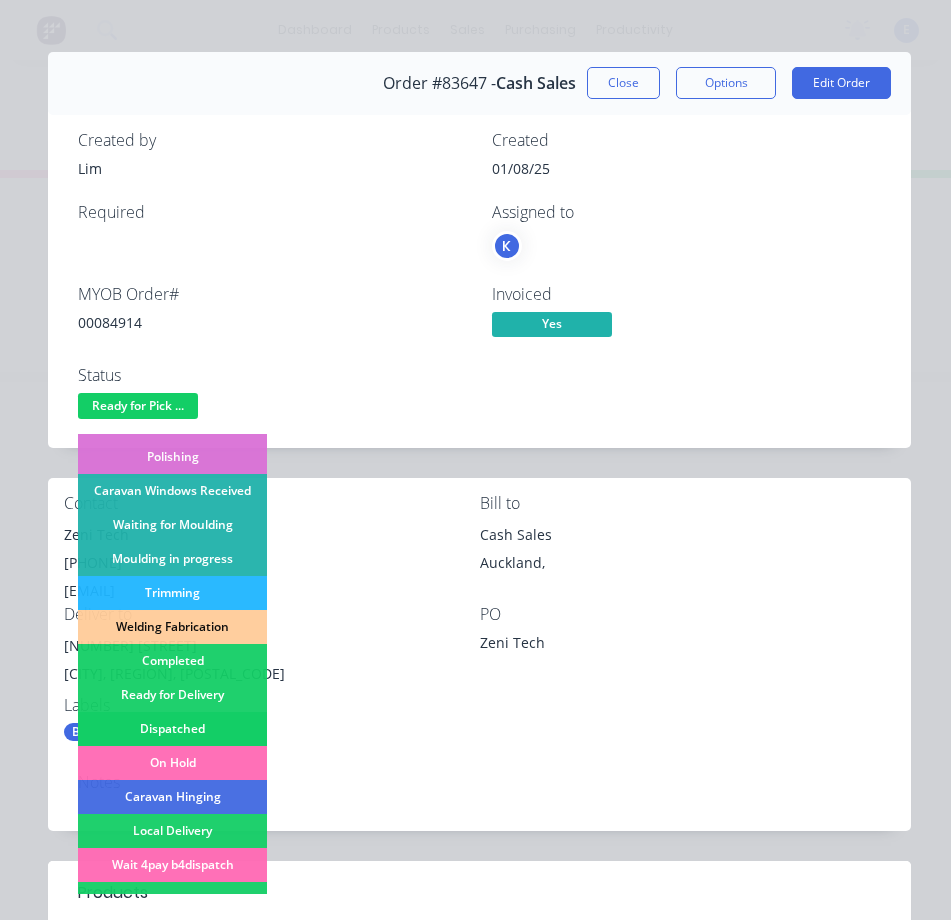 click on "Dispatched" at bounding box center [172, 729] 